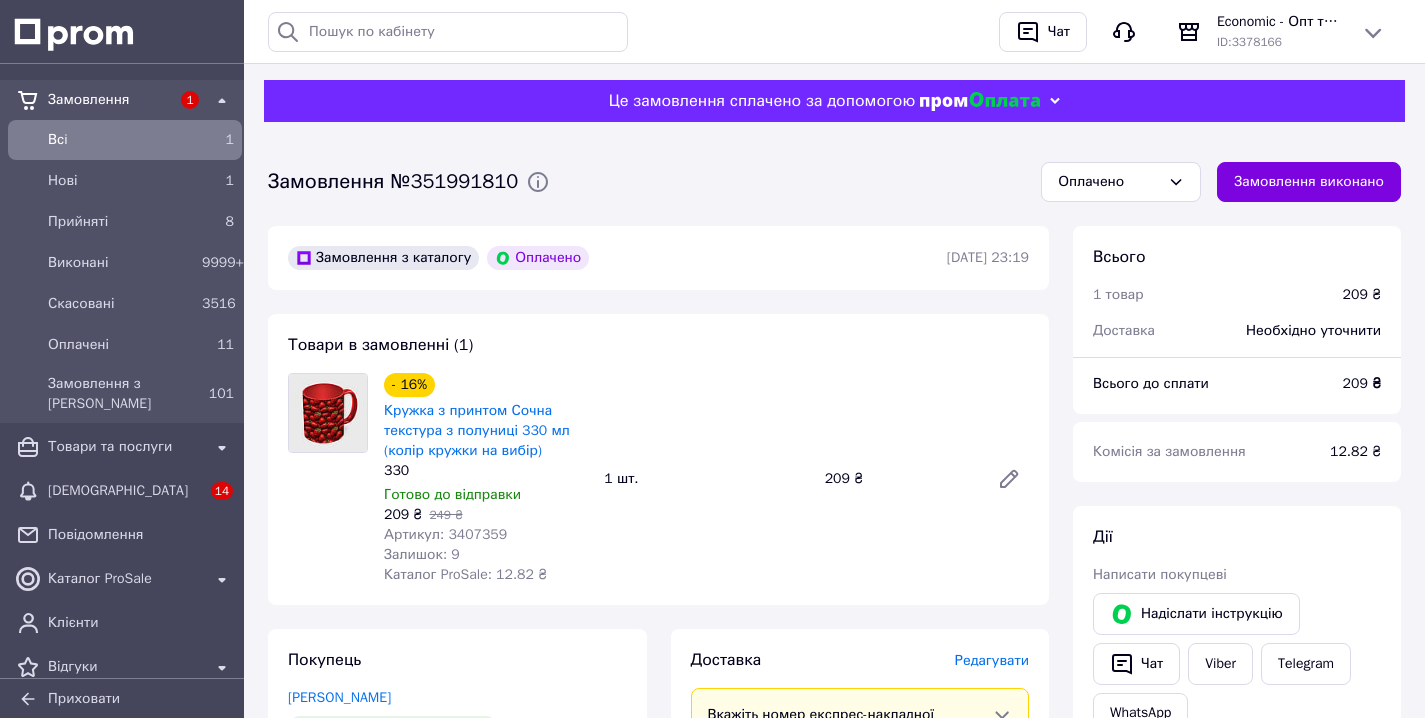 scroll, scrollTop: 0, scrollLeft: 0, axis: both 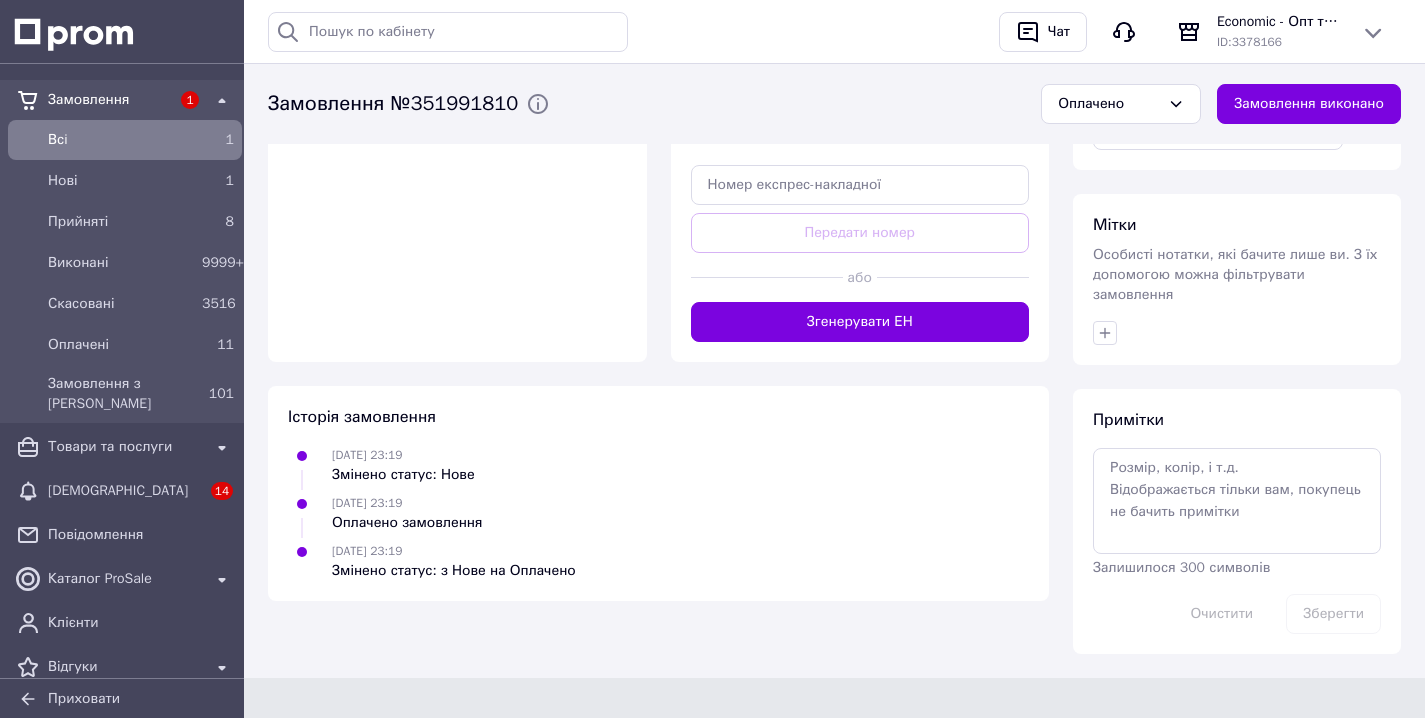 drag, startPoint x: 836, startPoint y: 320, endPoint x: 1082, endPoint y: 327, distance: 246.09958 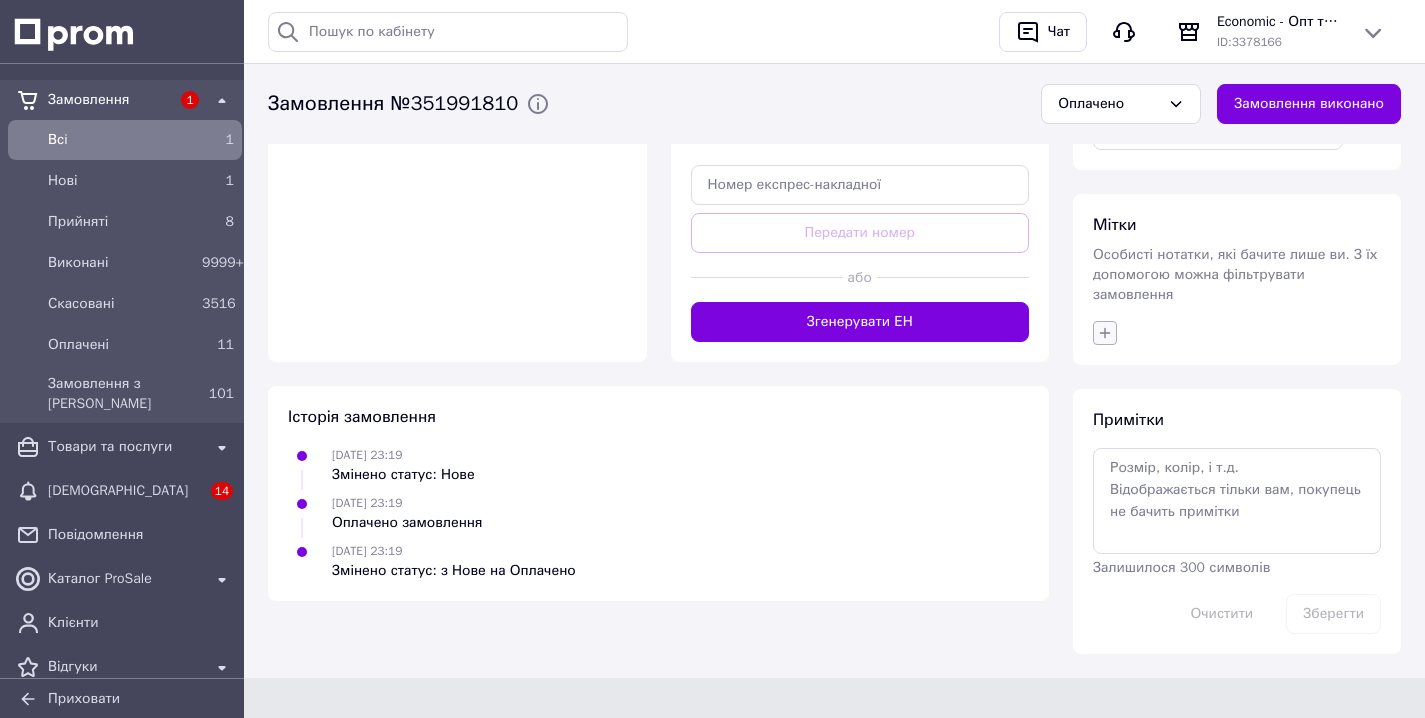 click 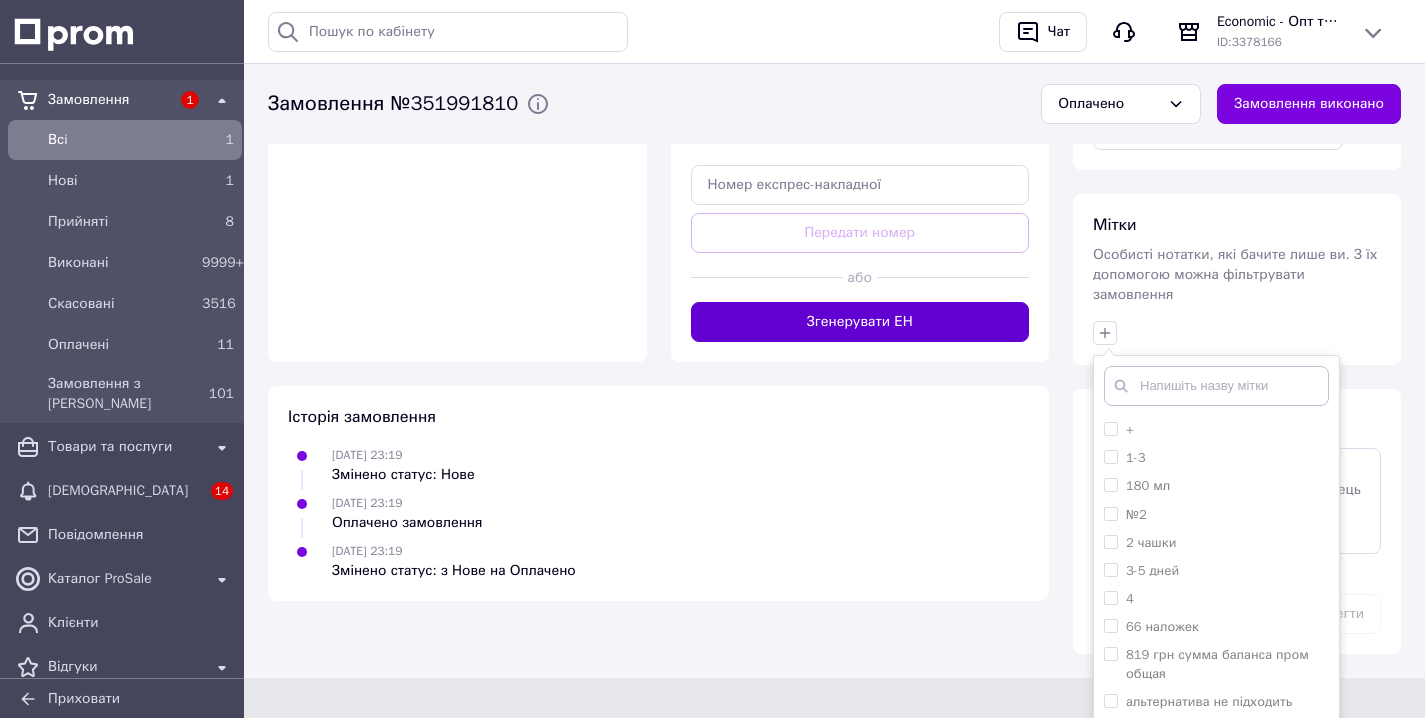 click on "Згенерувати ЕН" at bounding box center (860, 322) 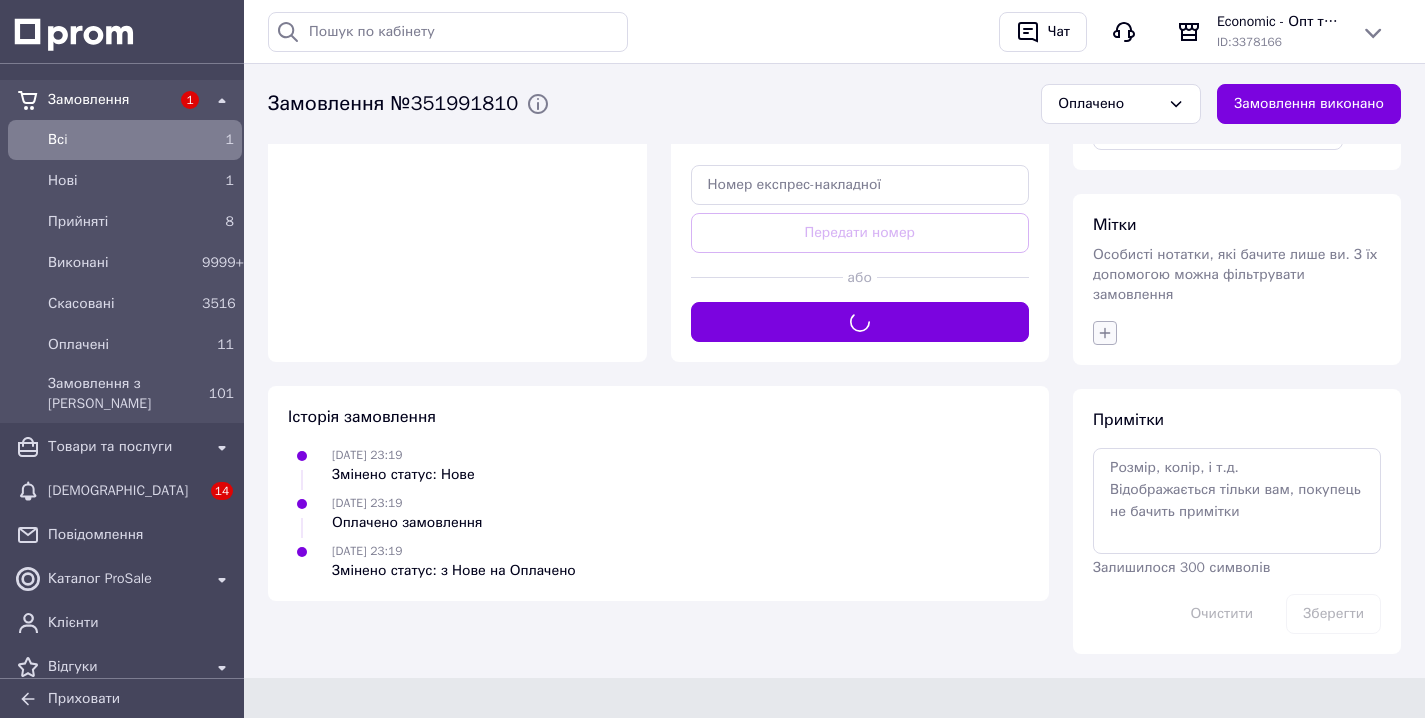 click 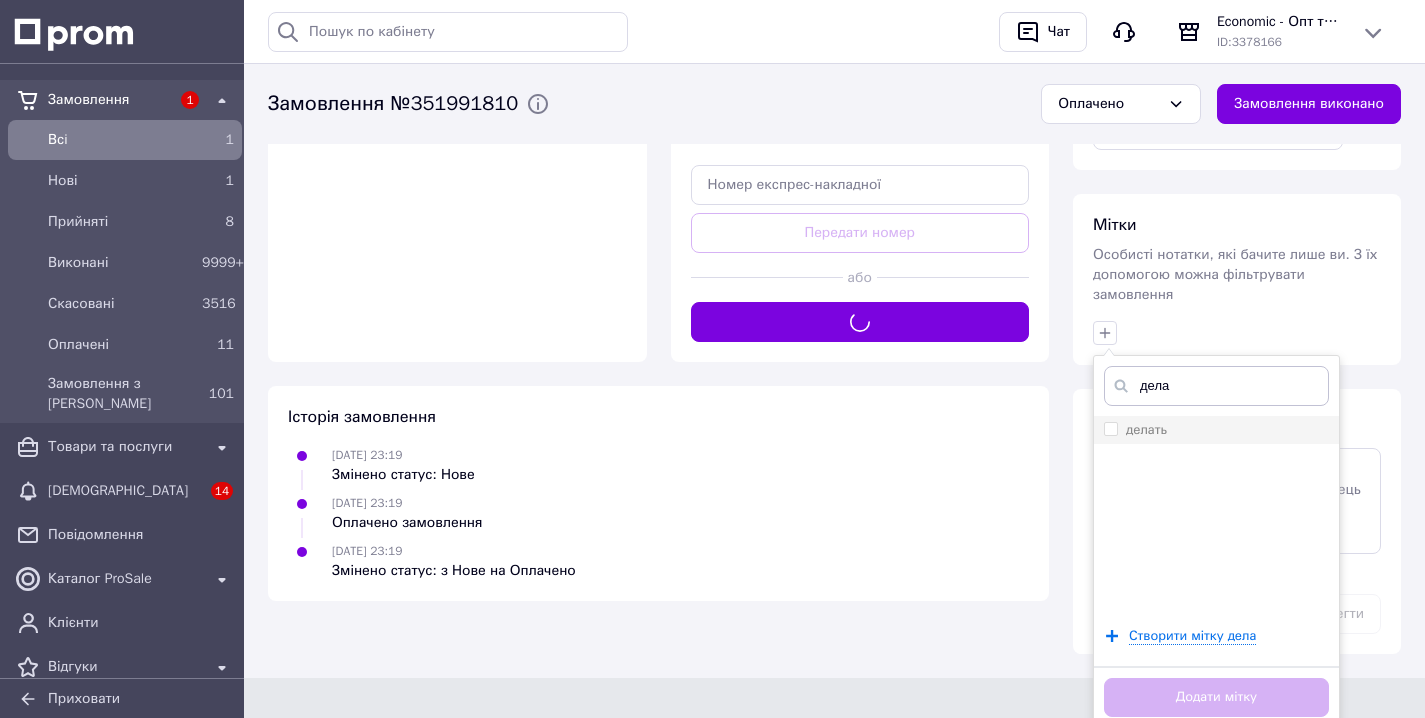 type on "дела" 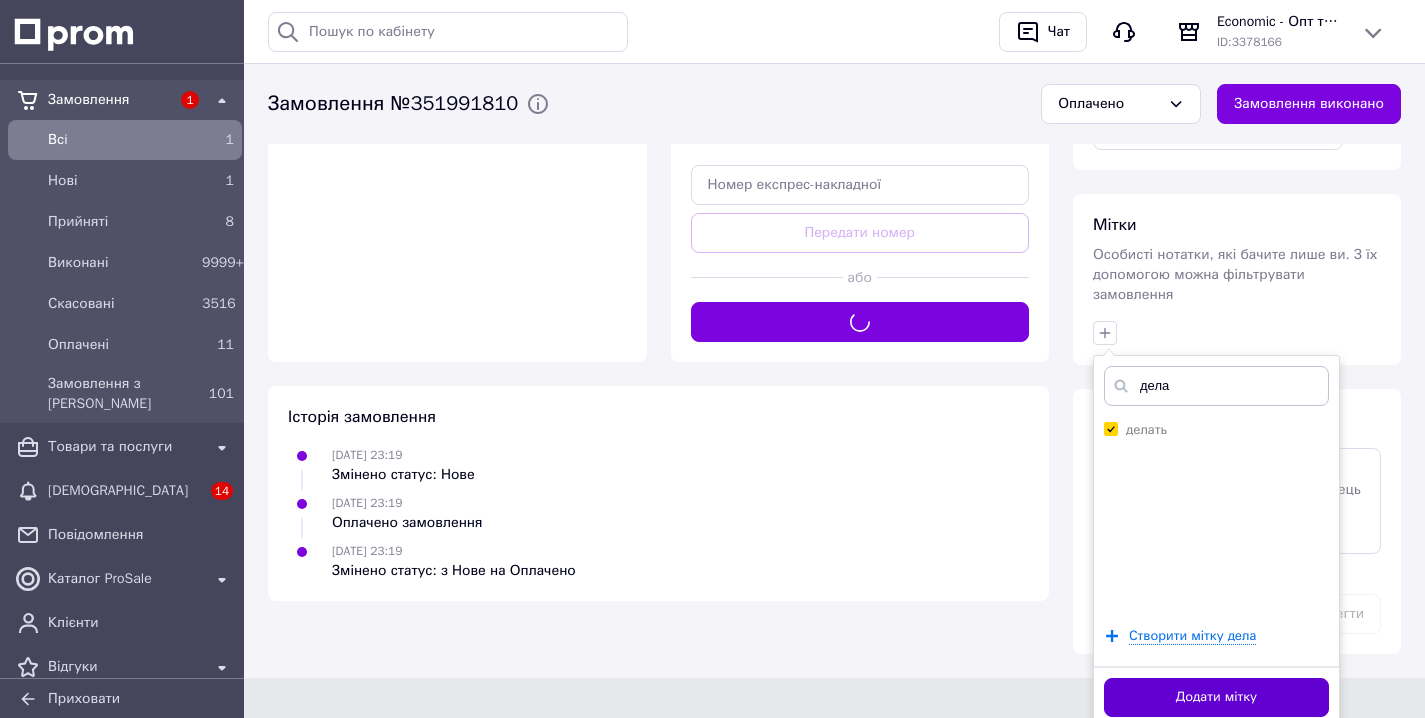 click on "Додати мітку" at bounding box center (1216, 697) 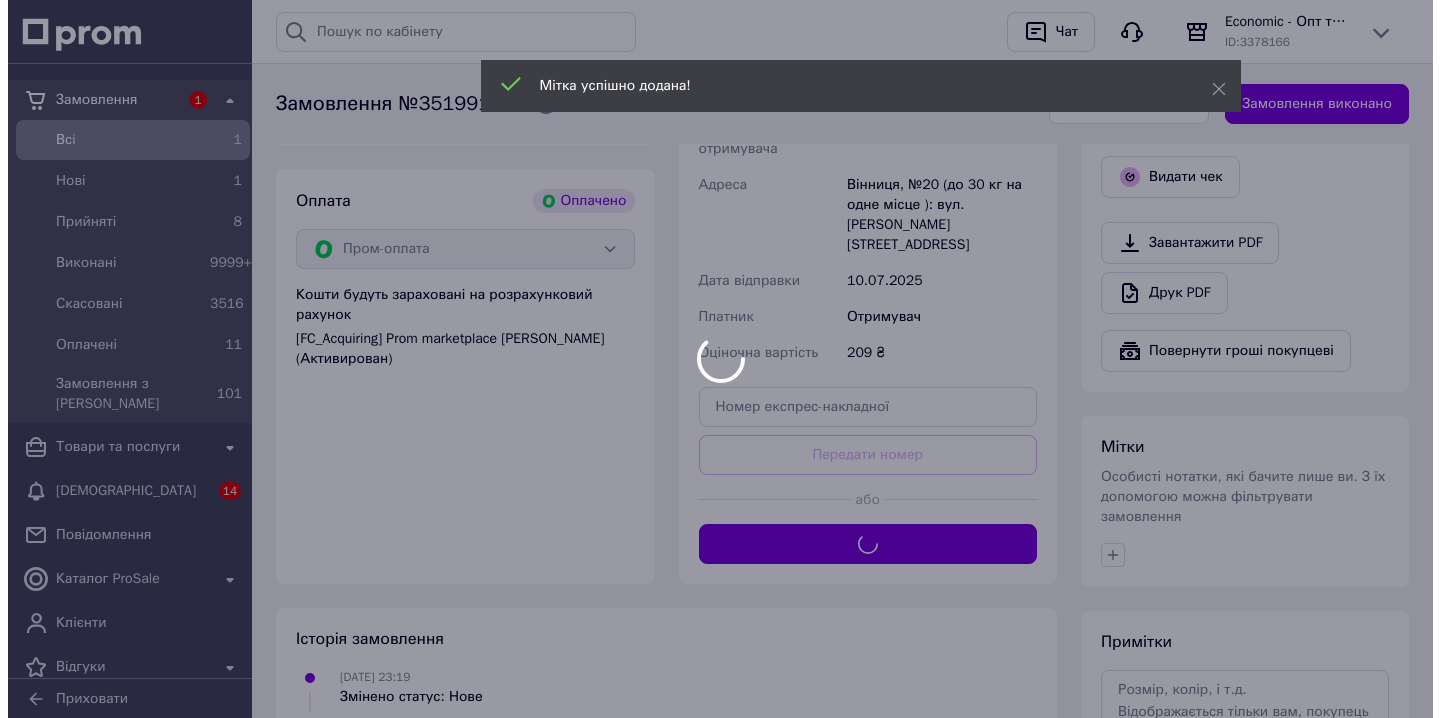scroll, scrollTop: 544, scrollLeft: 0, axis: vertical 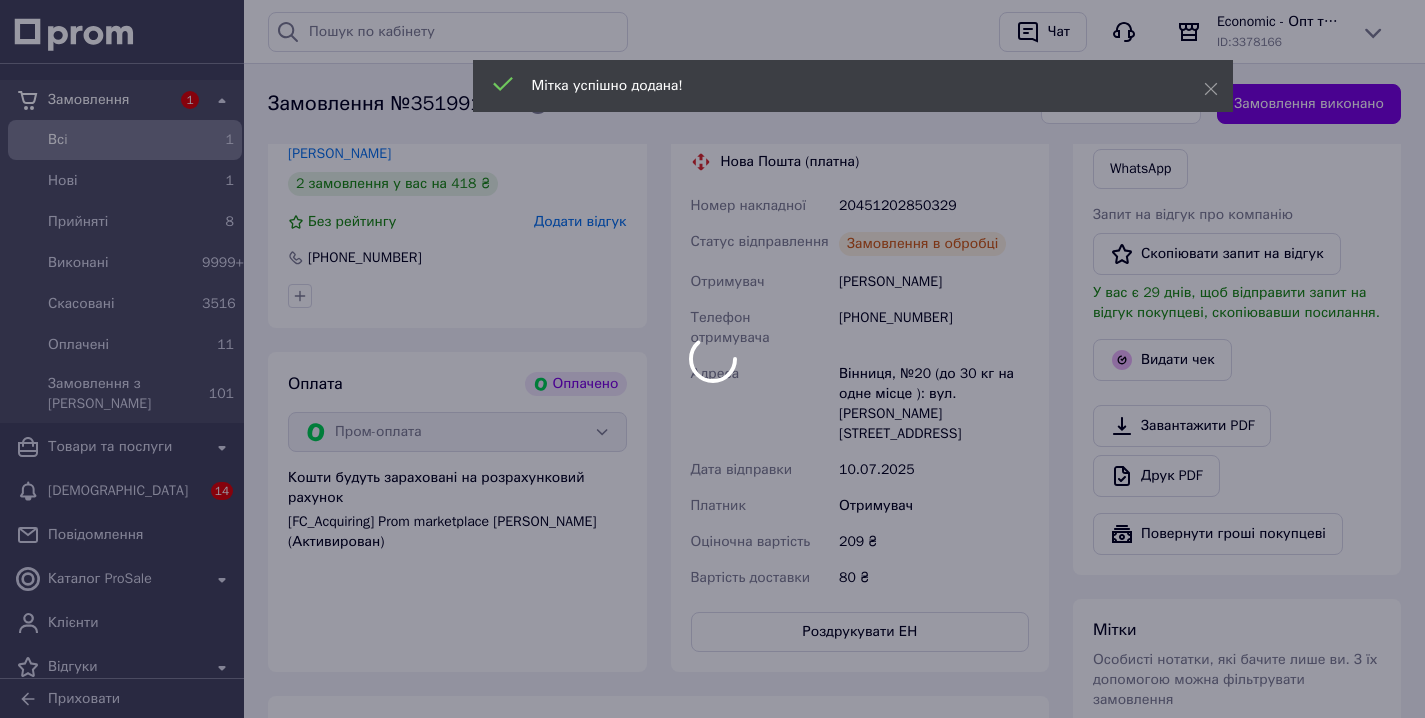 click at bounding box center (712, 359) 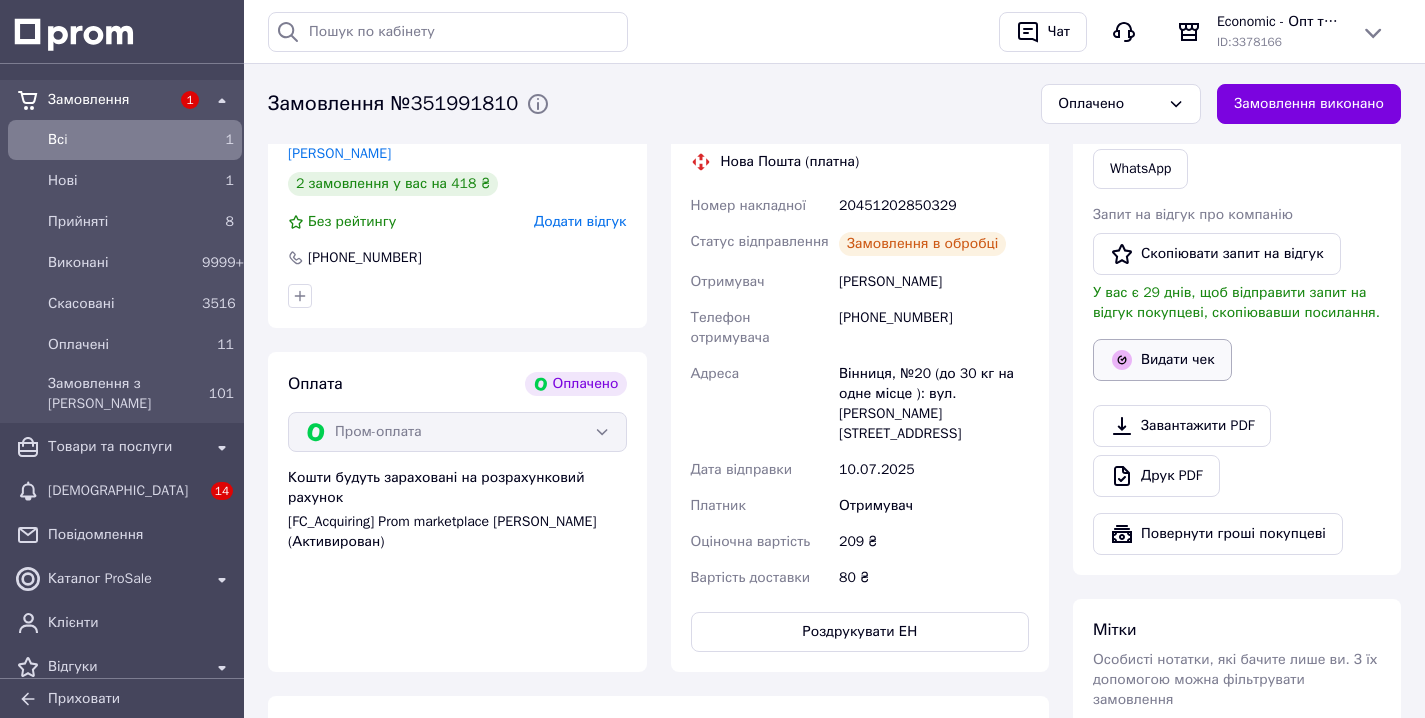 click on "Видати чек" at bounding box center [1162, 360] 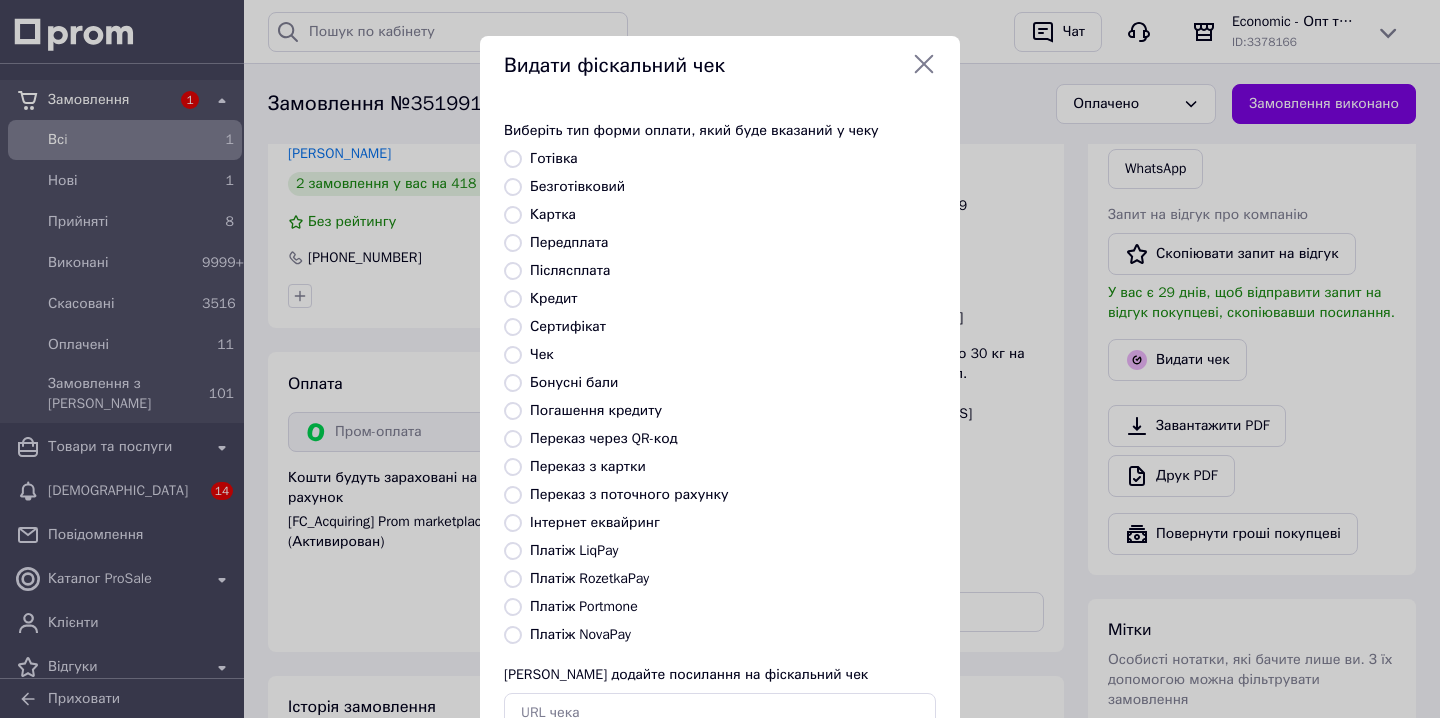 click on "Платіж RozetkaPay" at bounding box center (513, 579) 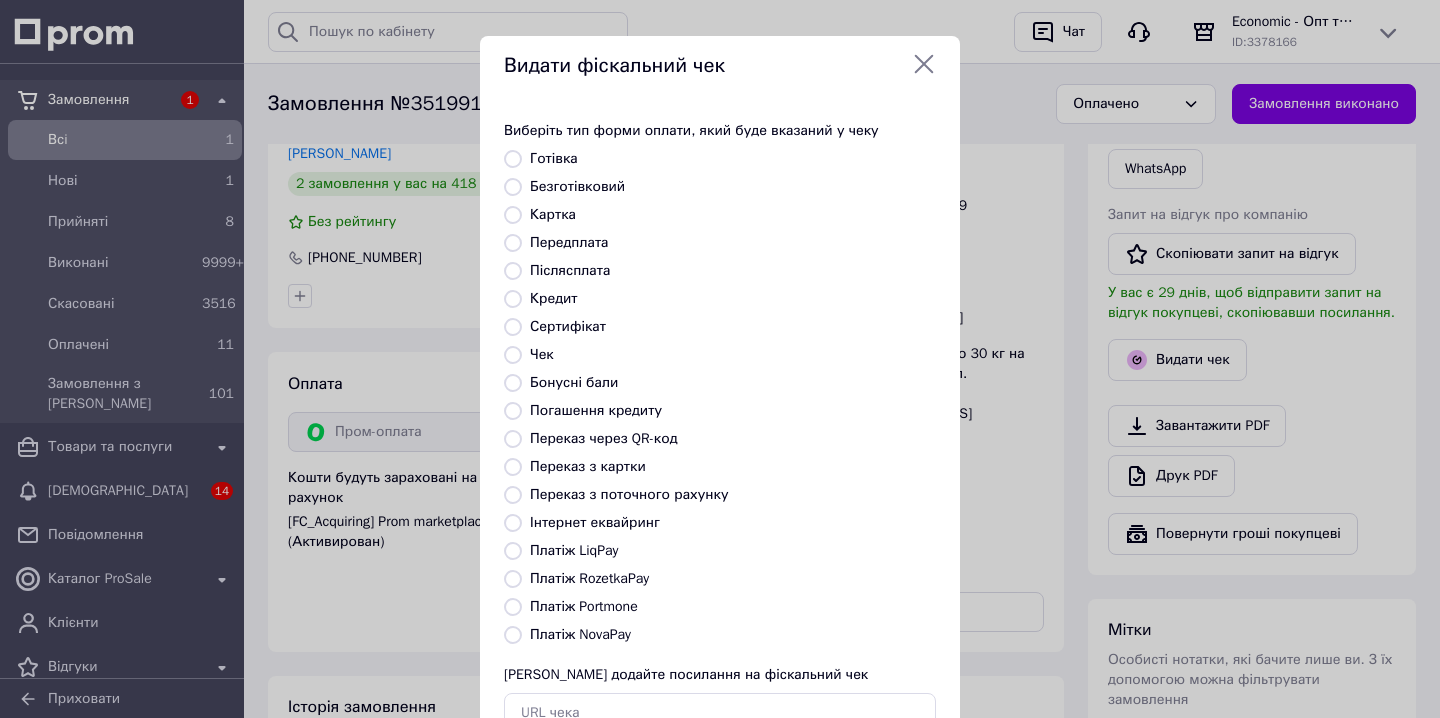 radio on "true" 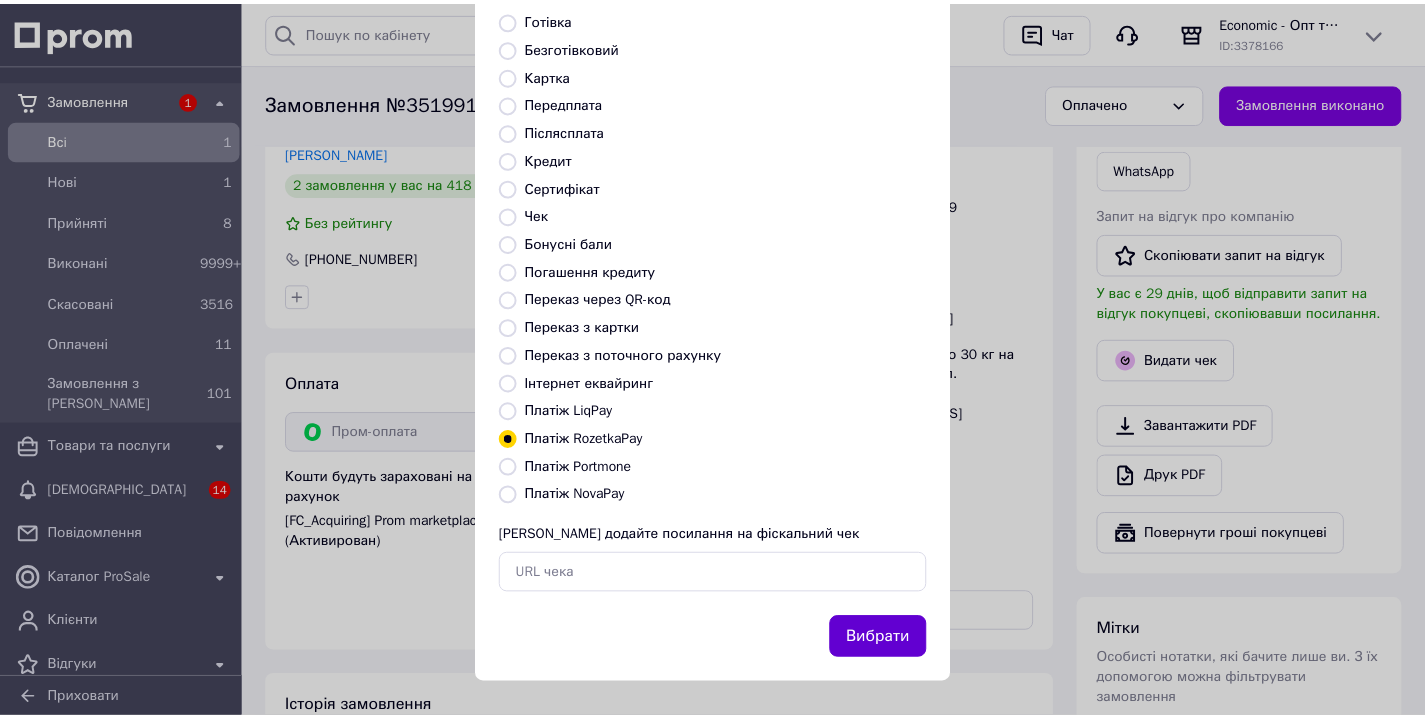 scroll, scrollTop: 141, scrollLeft: 0, axis: vertical 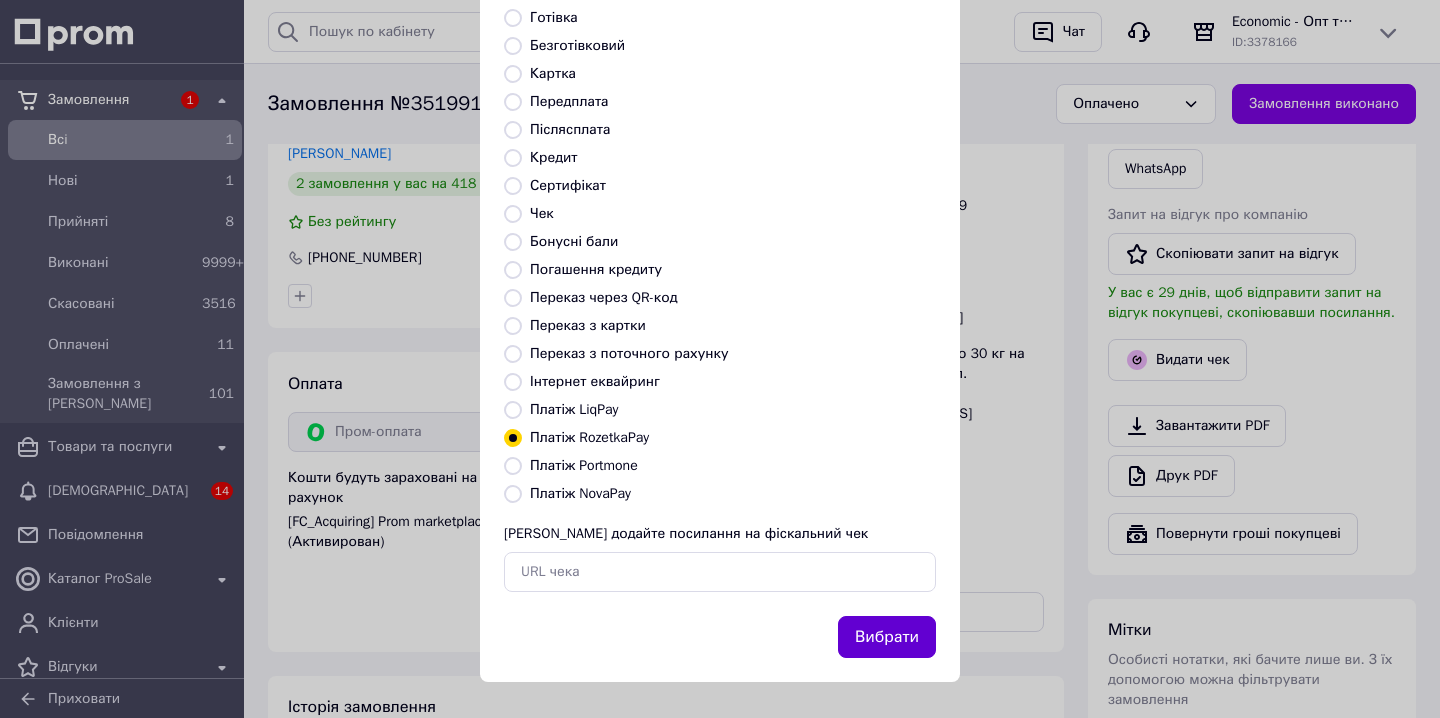 click on "Вибрати" at bounding box center (887, 637) 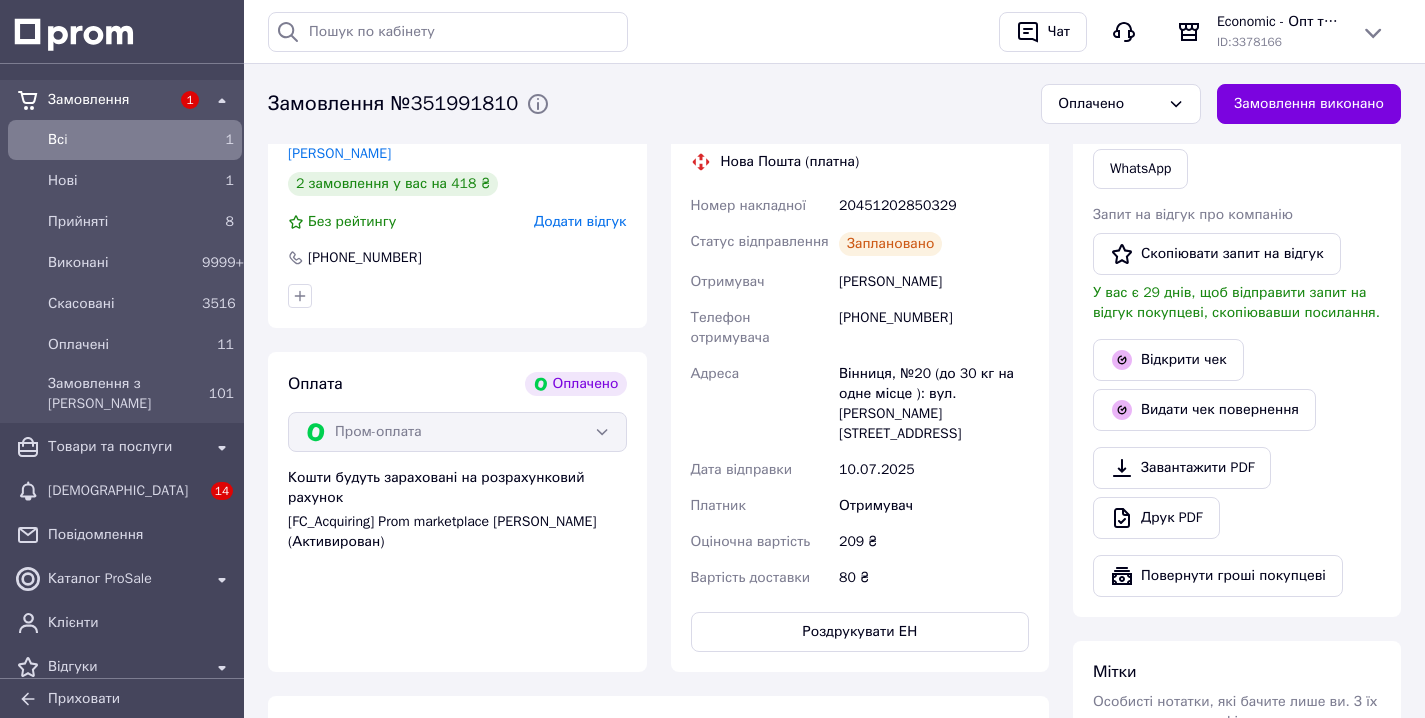scroll, scrollTop: 356, scrollLeft: 0, axis: vertical 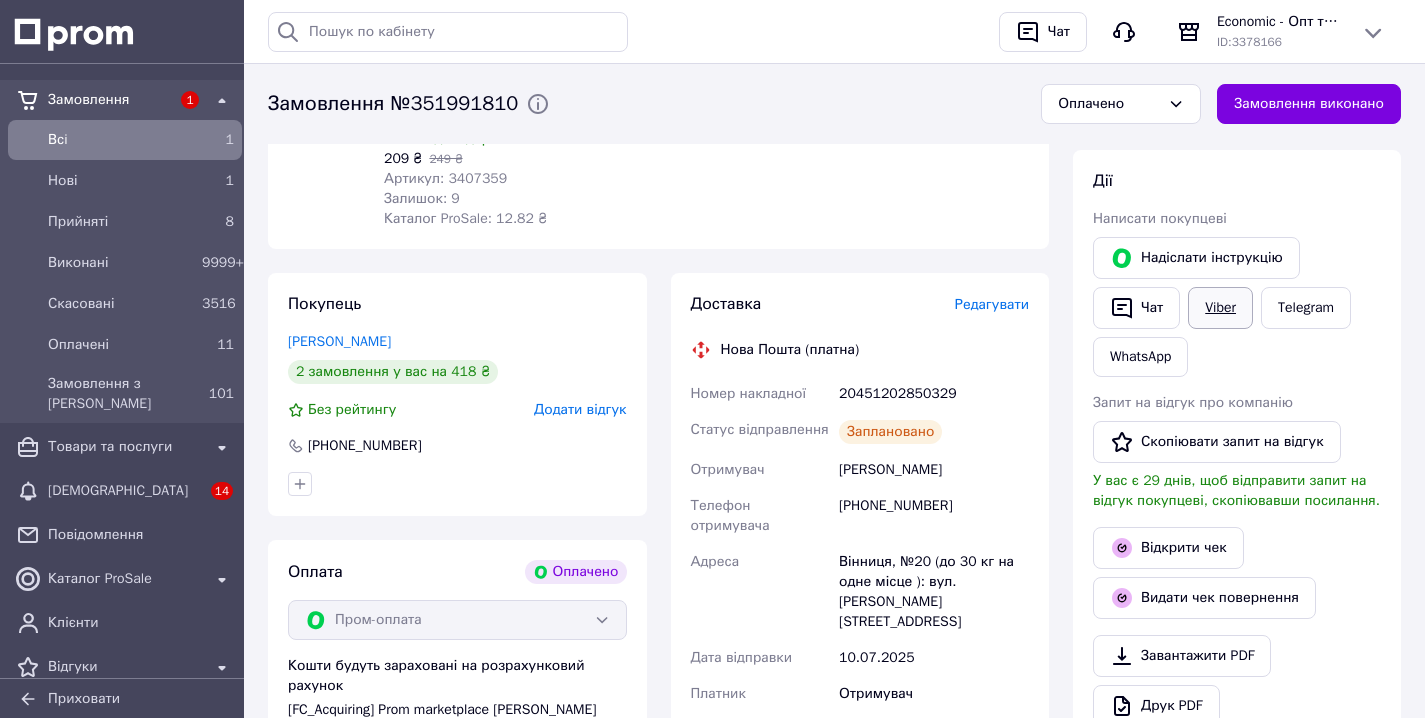 click on "Viber" at bounding box center [1220, 308] 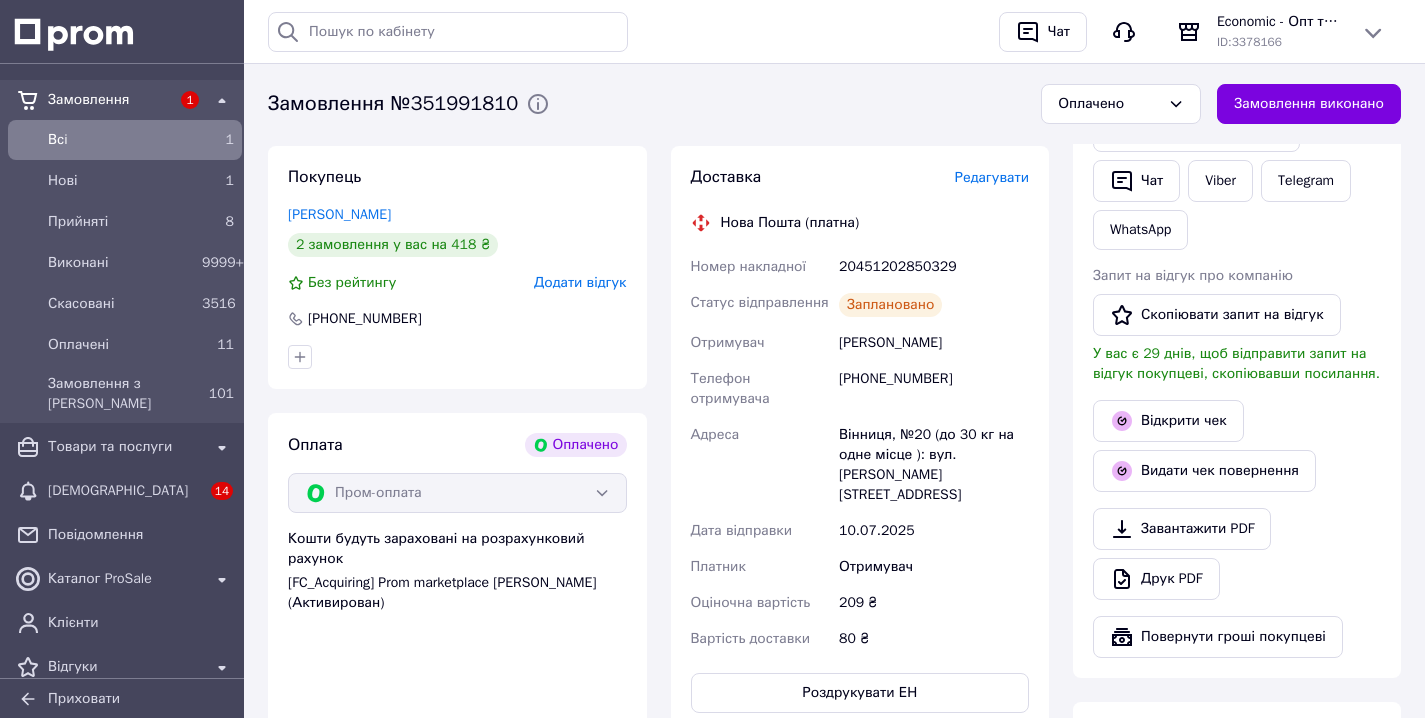scroll, scrollTop: 388, scrollLeft: 0, axis: vertical 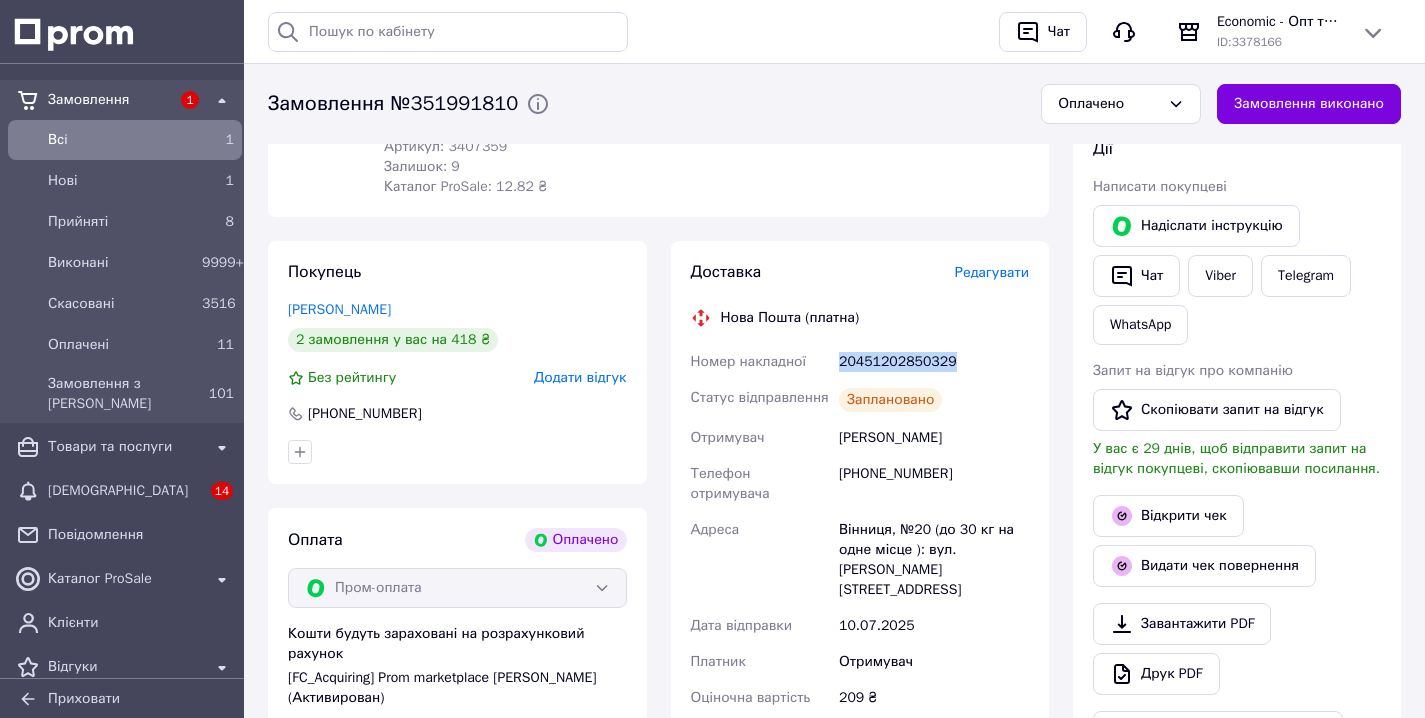 drag, startPoint x: 967, startPoint y: 365, endPoint x: 831, endPoint y: 363, distance: 136.01471 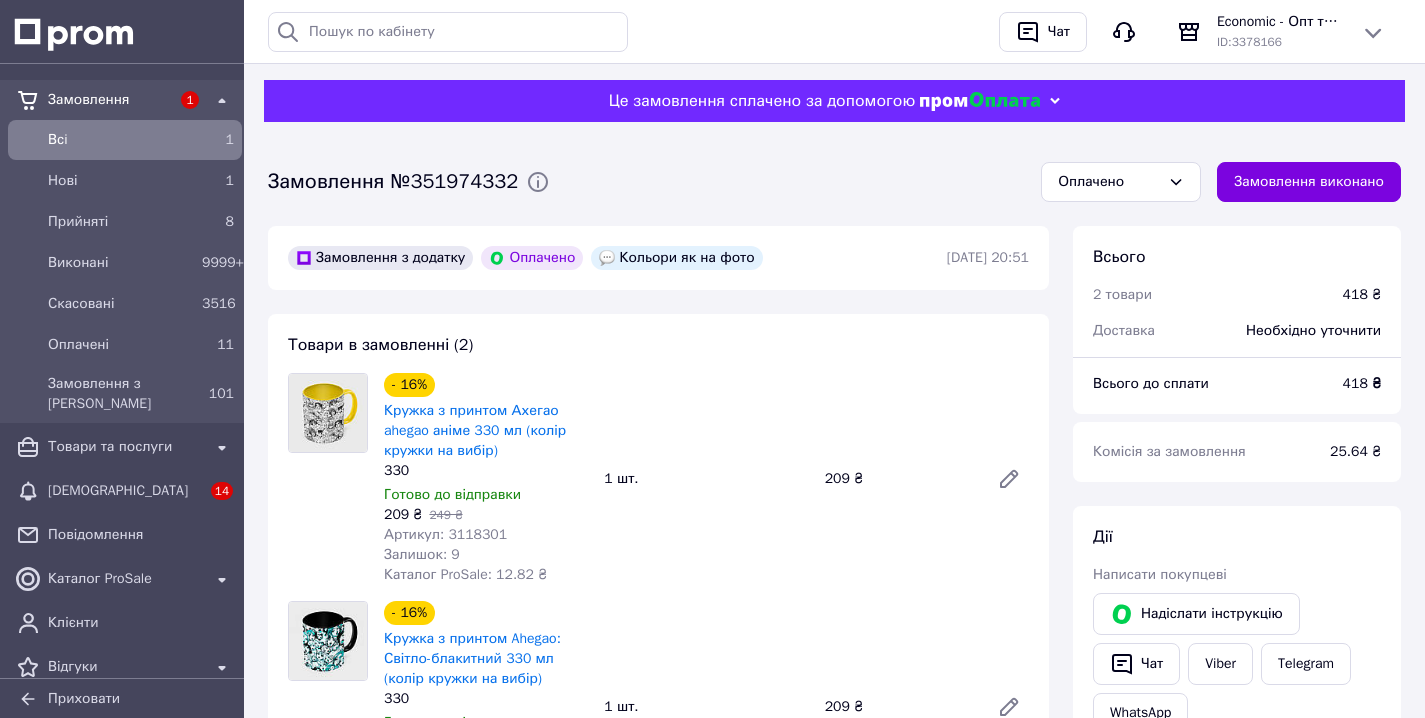 scroll, scrollTop: 230, scrollLeft: 0, axis: vertical 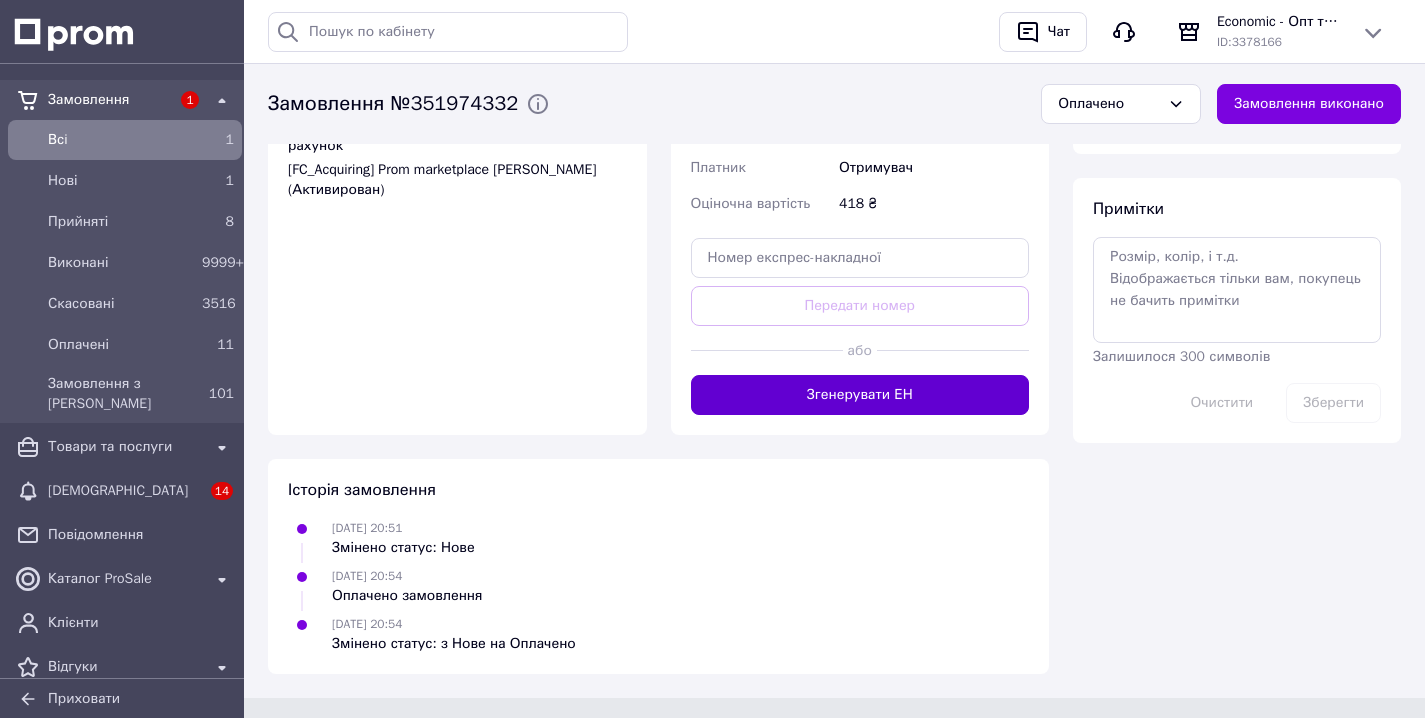 click on "Згенерувати ЕН" at bounding box center [860, 395] 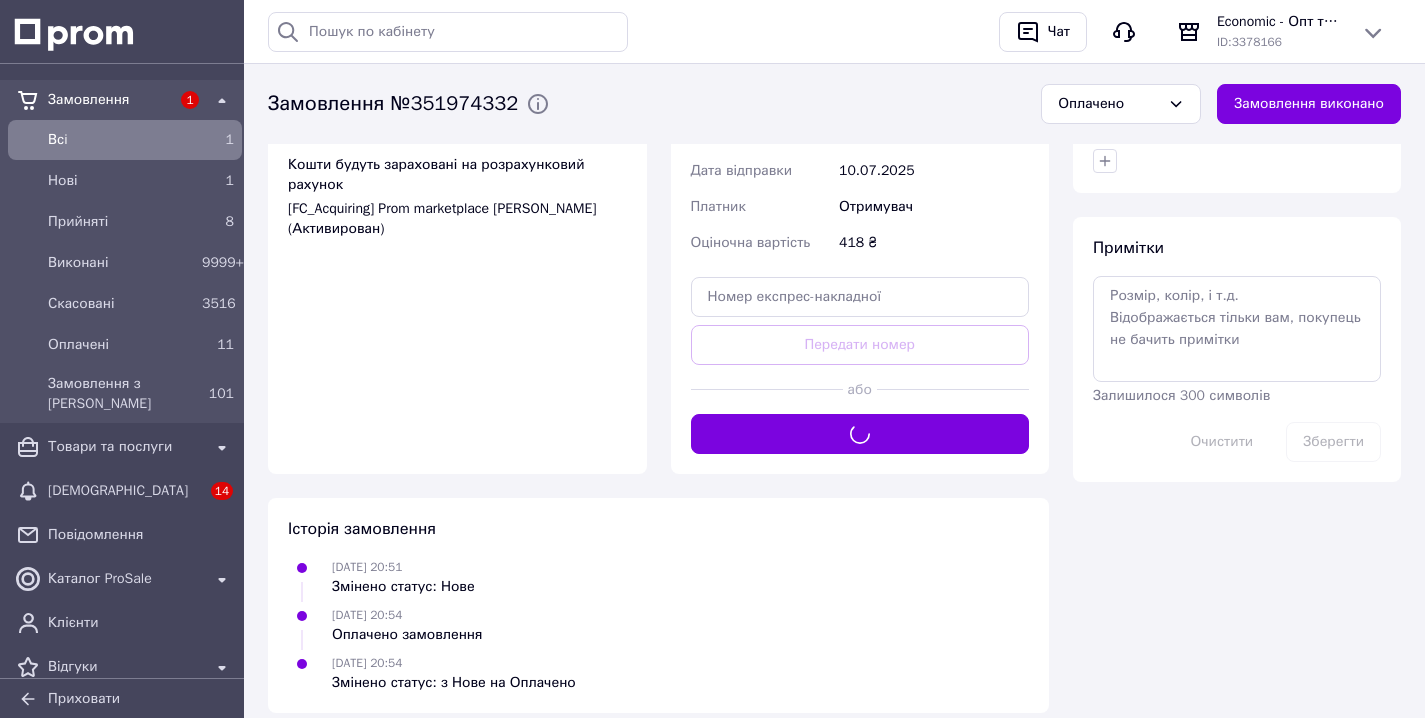 scroll, scrollTop: 750, scrollLeft: 0, axis: vertical 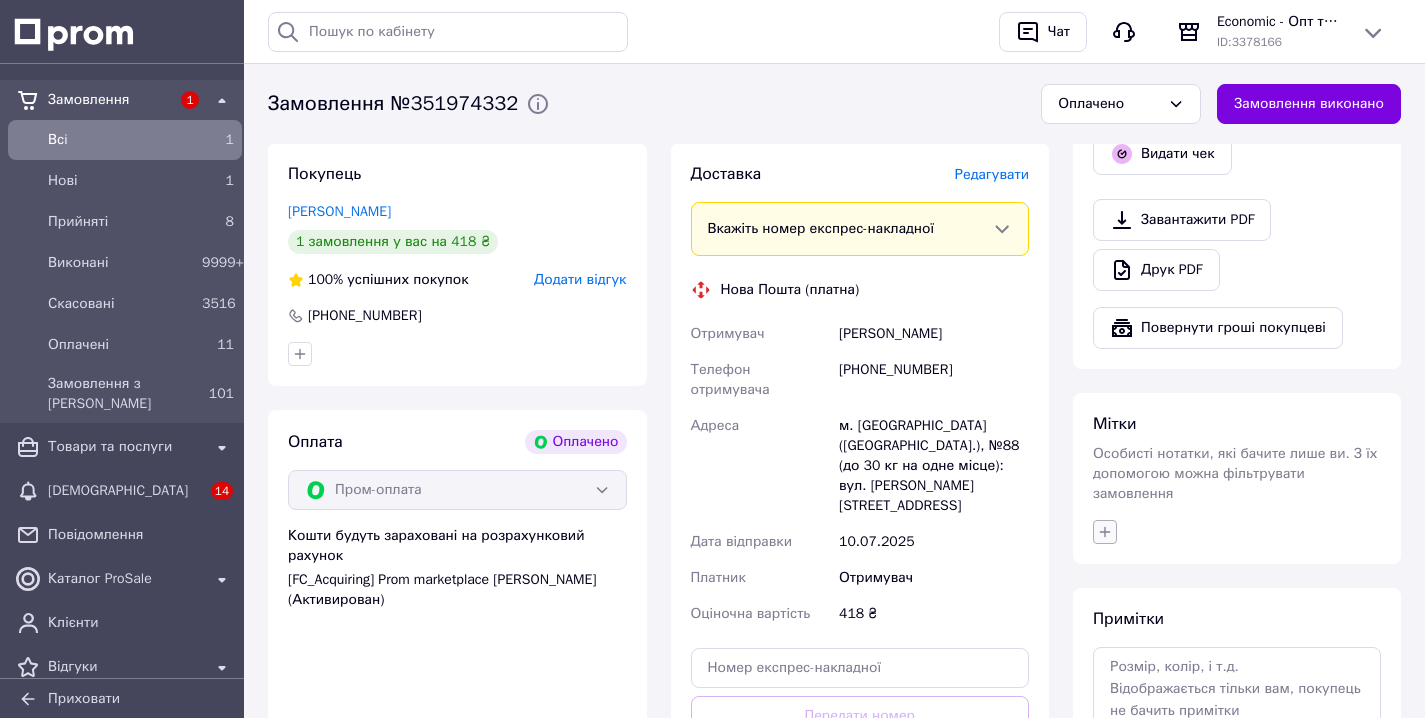 click at bounding box center [1237, 532] 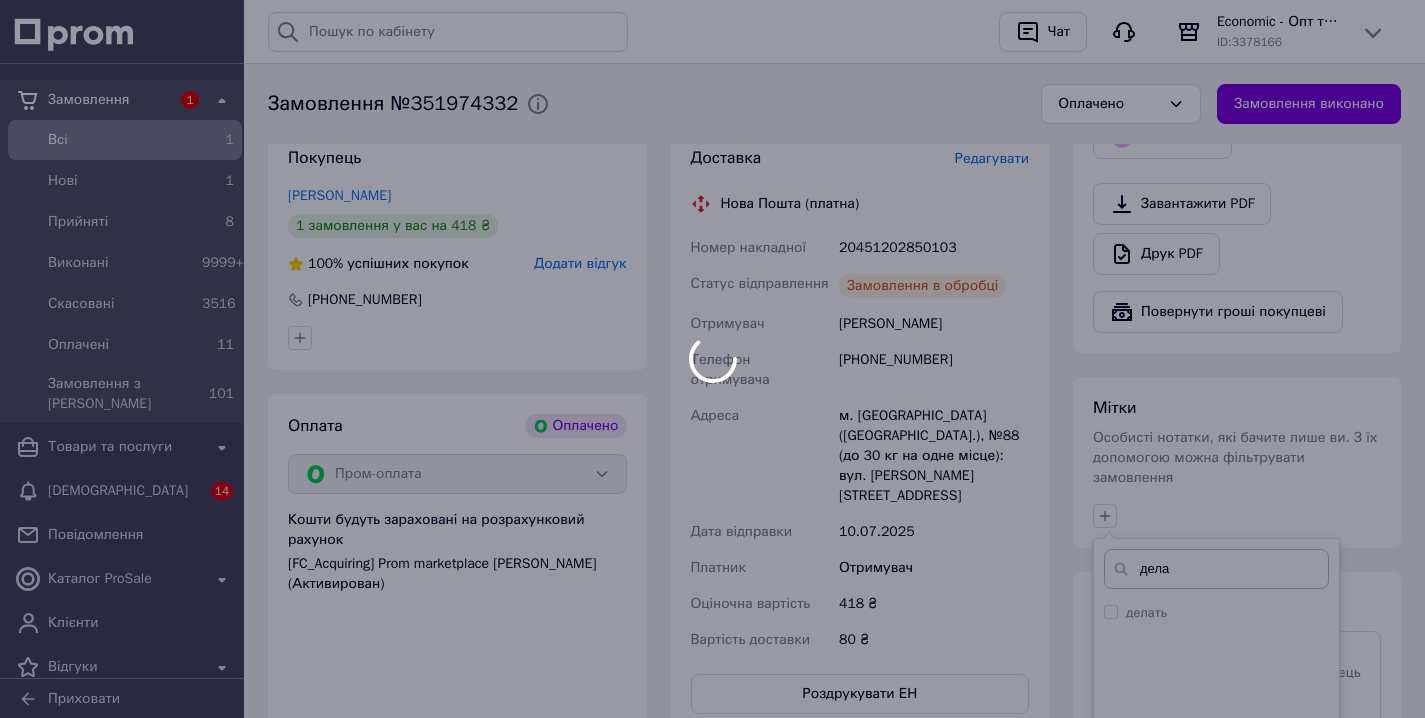 scroll, scrollTop: 899, scrollLeft: 0, axis: vertical 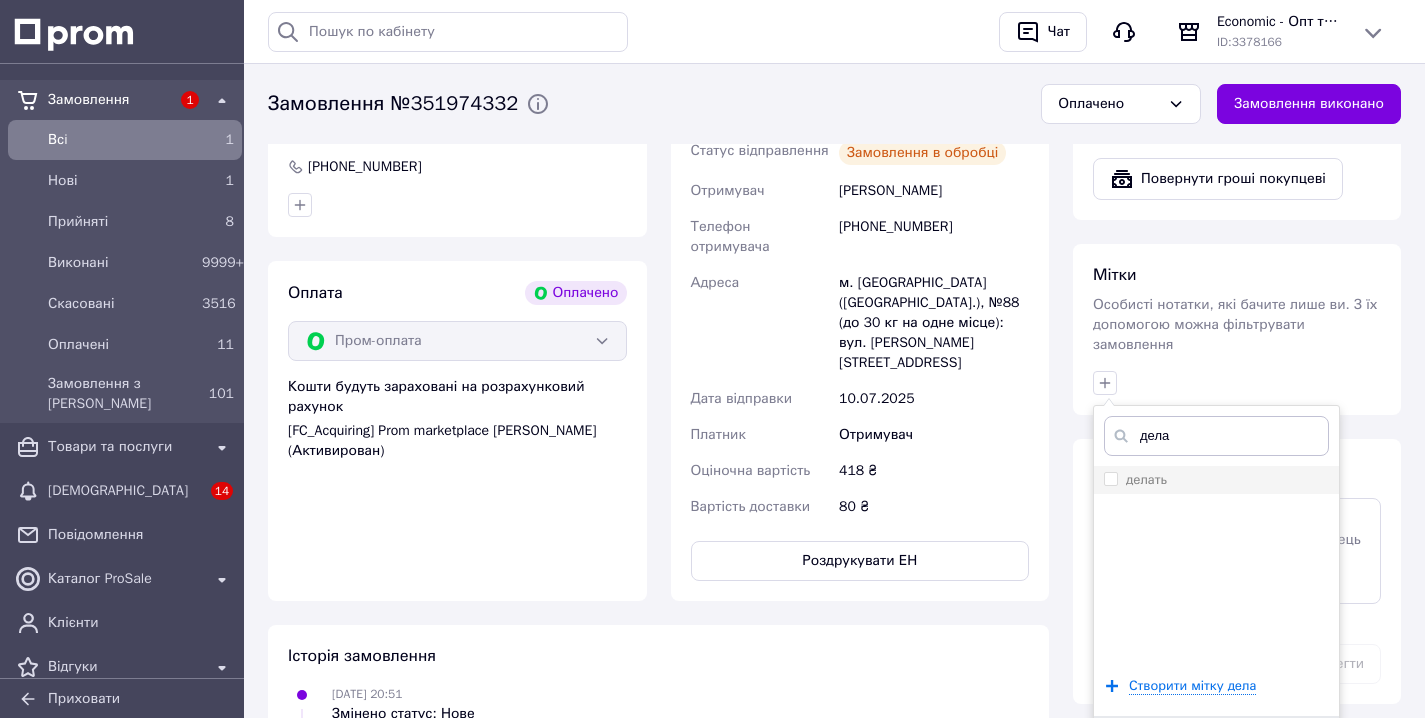 type on "дела" 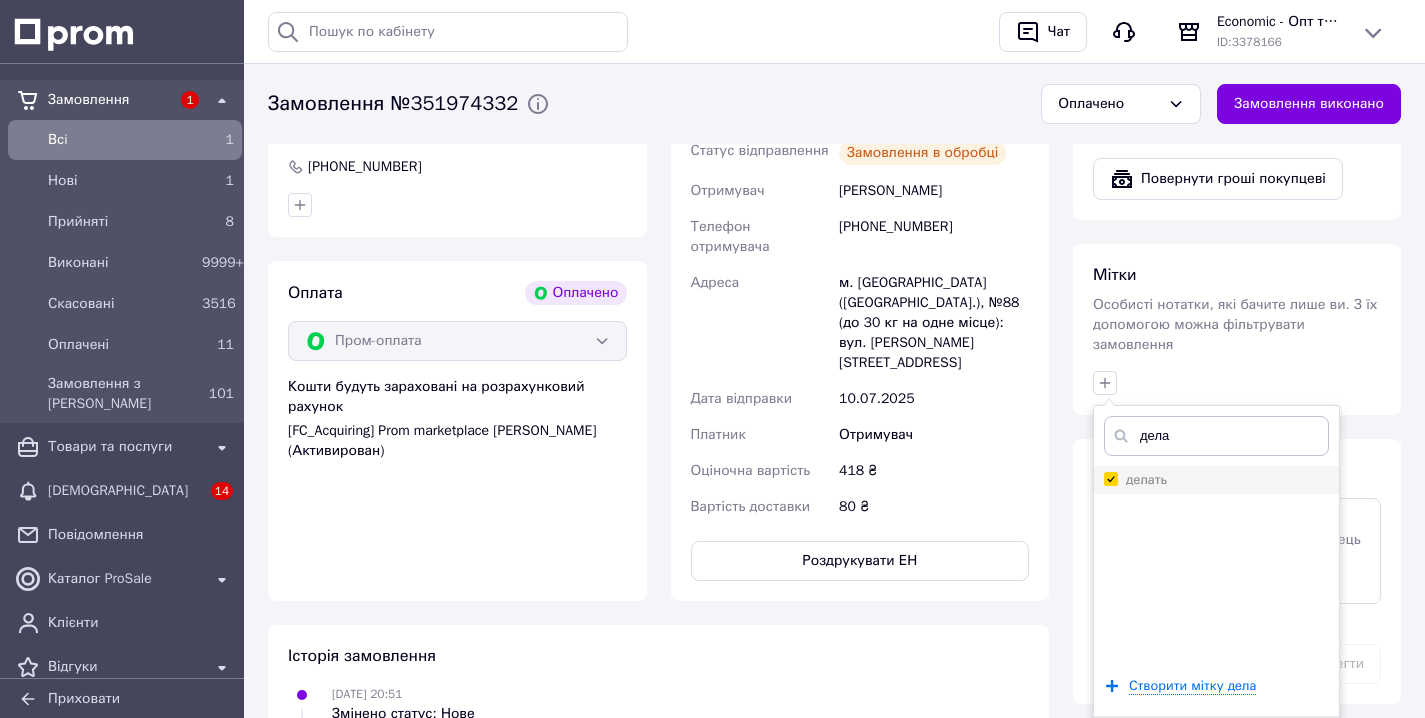 checkbox on "true" 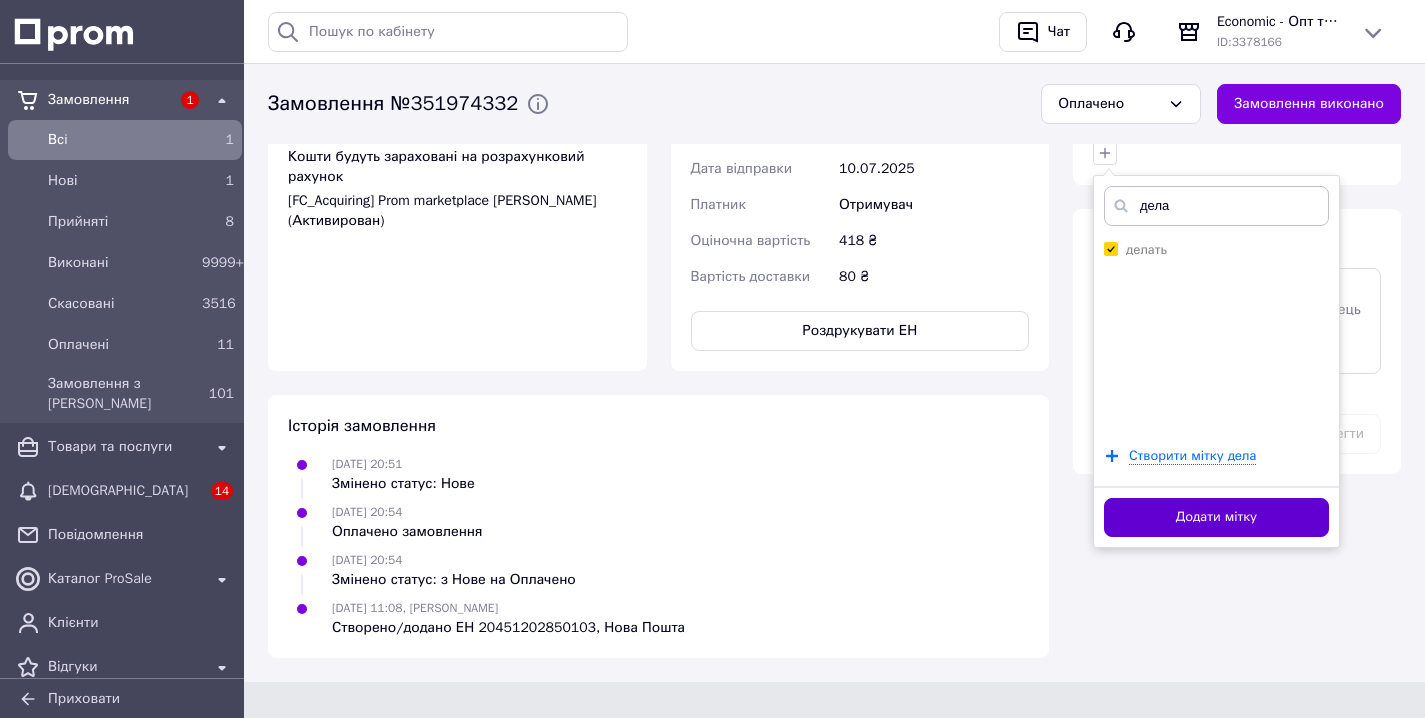 click on "Додати мітку" at bounding box center (1216, 517) 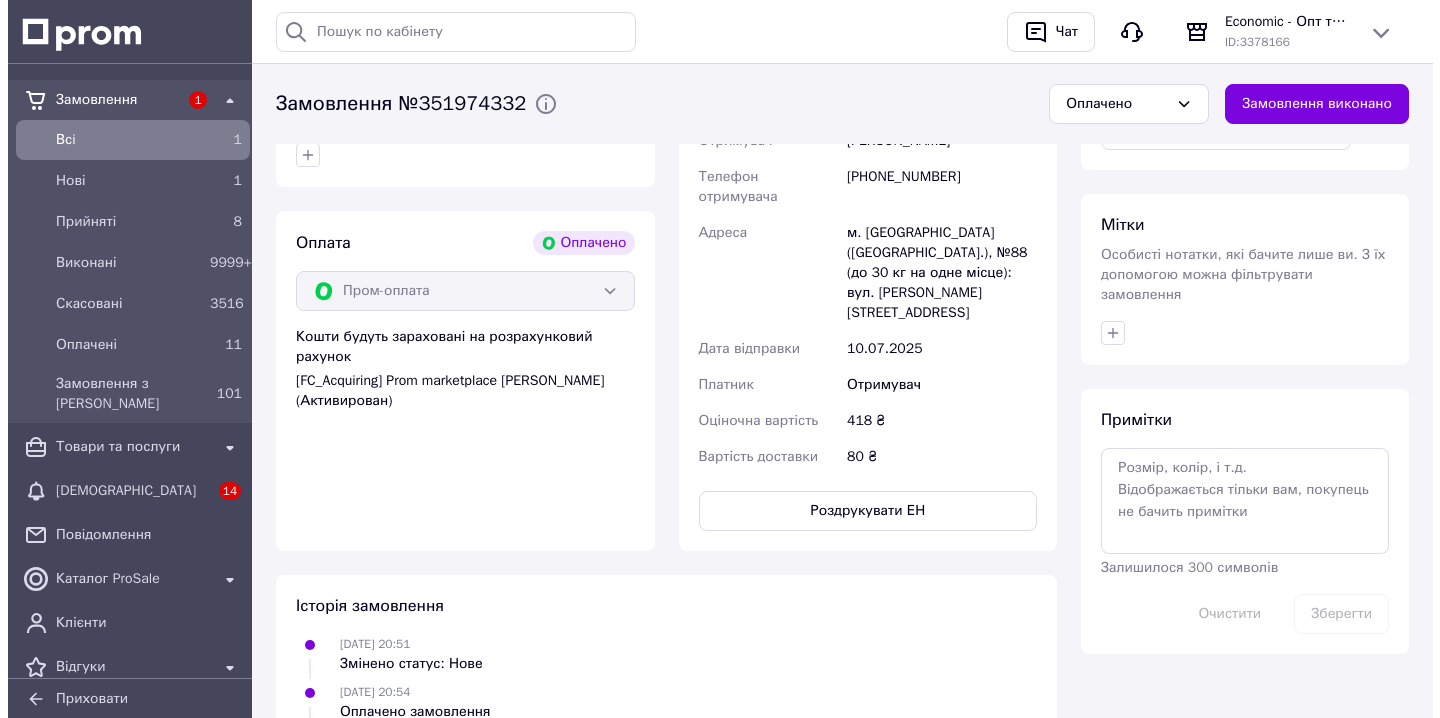 scroll, scrollTop: 482, scrollLeft: 0, axis: vertical 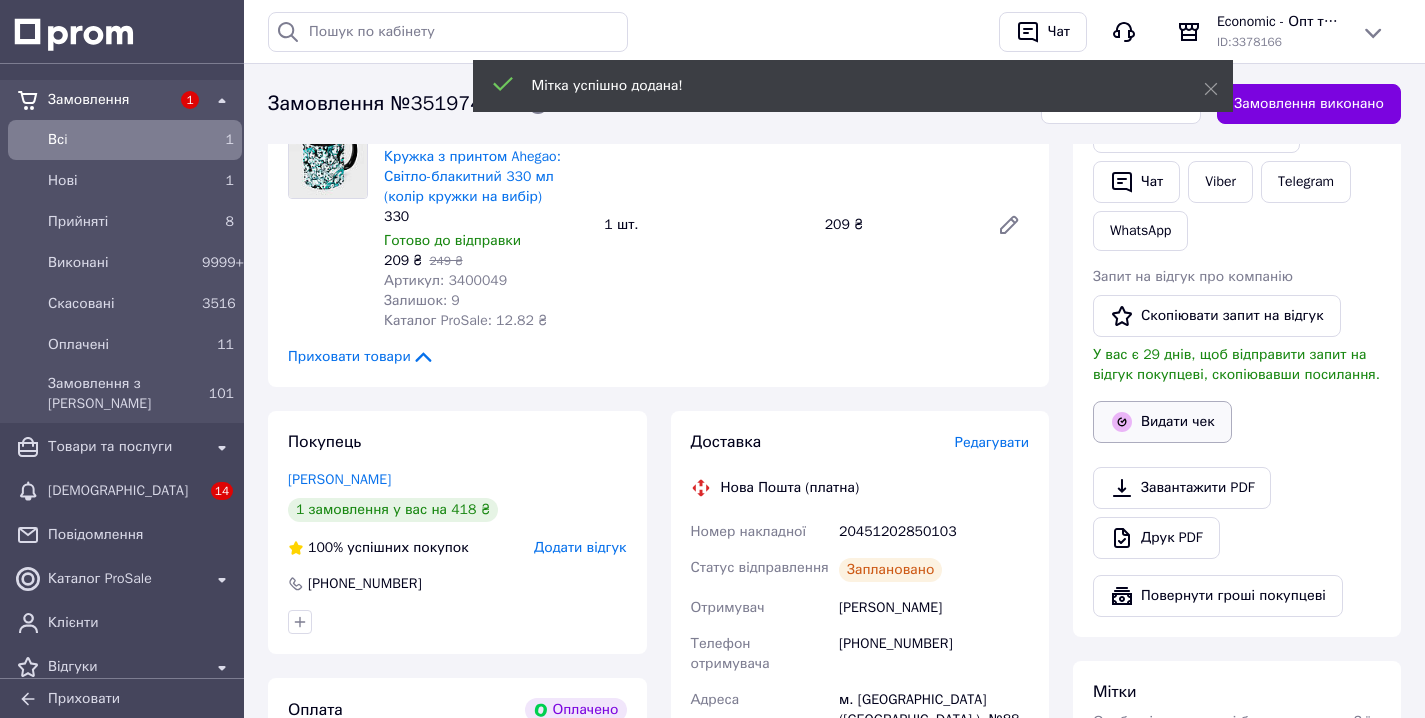 click on "Видати чек" at bounding box center [1162, 422] 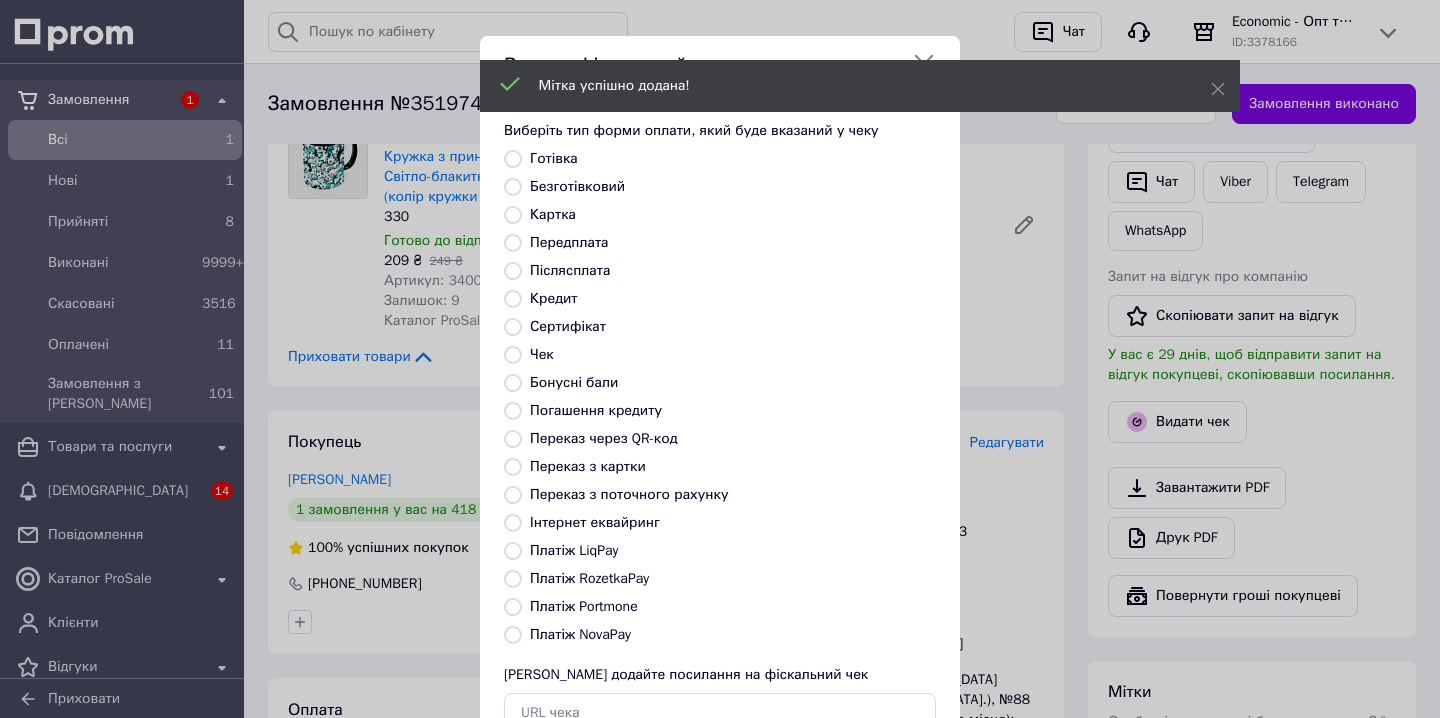 click at bounding box center [513, 579] 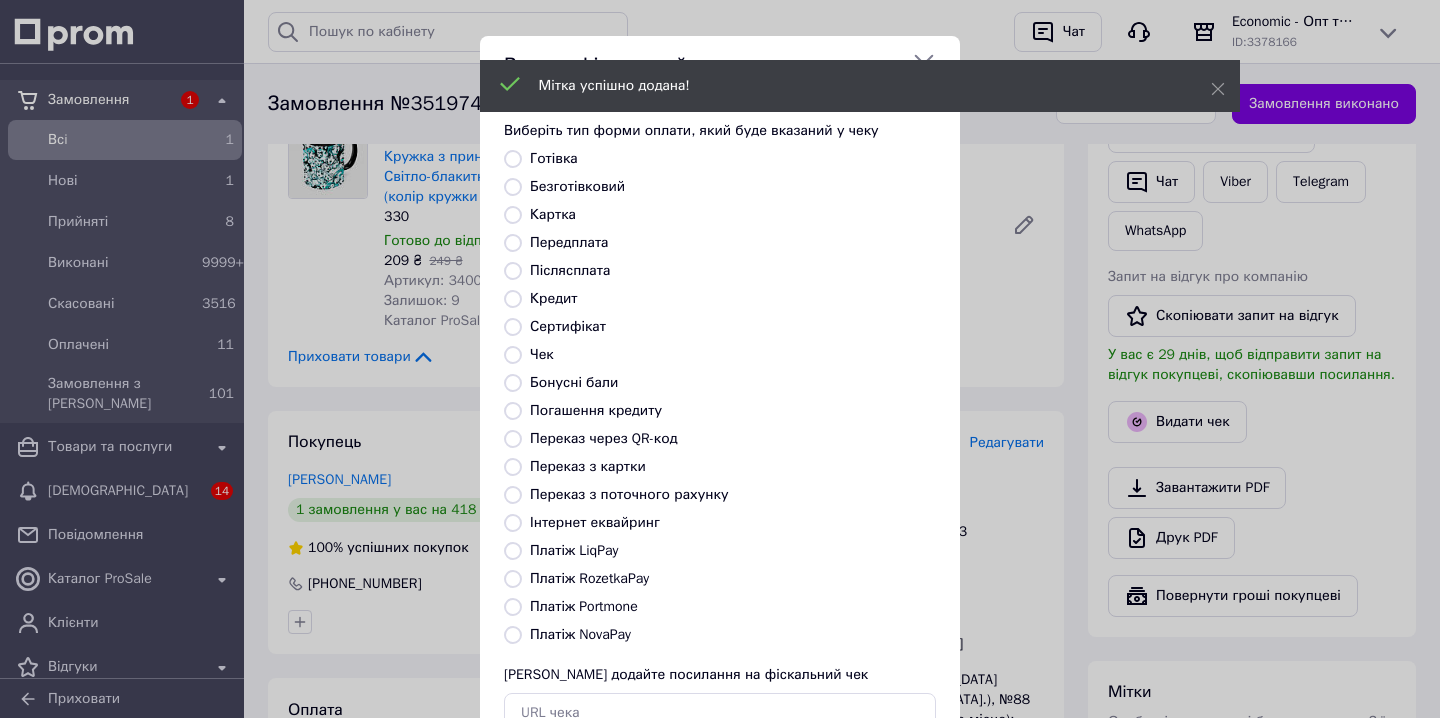 radio on "true" 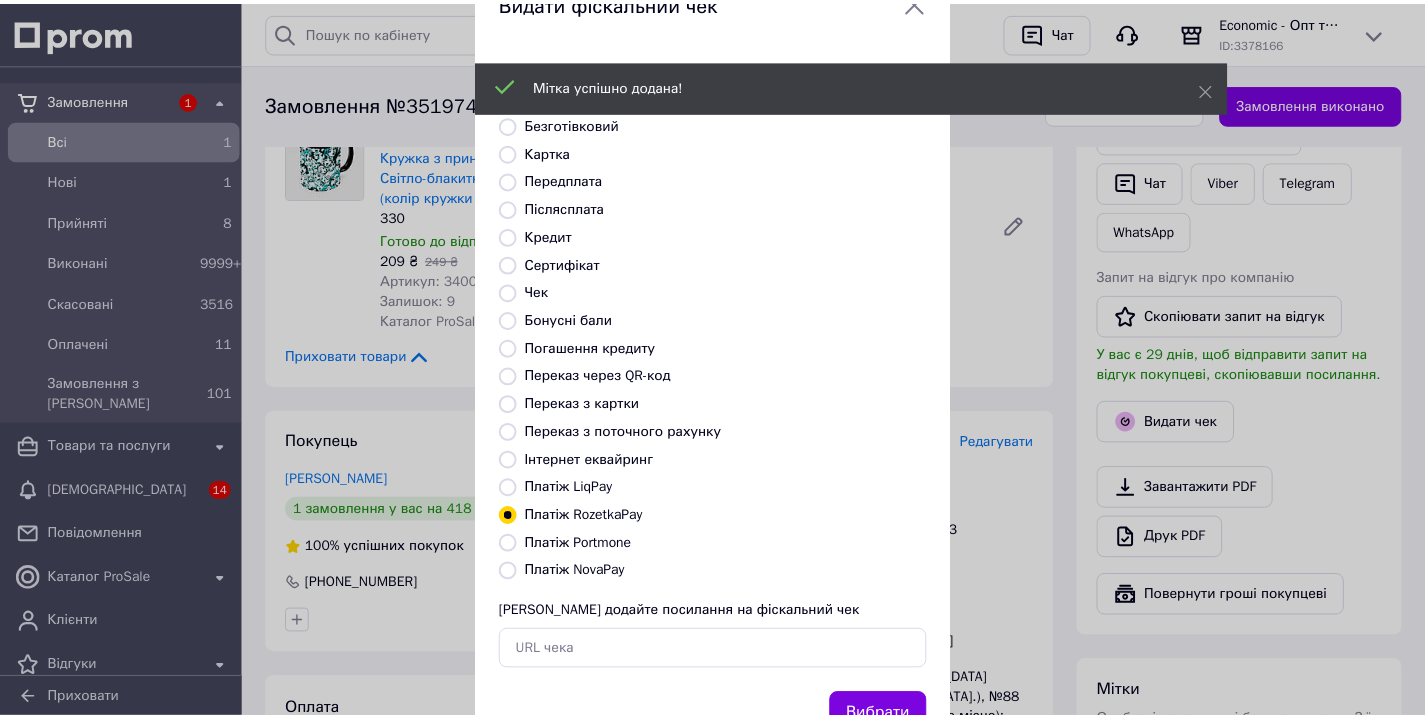 scroll, scrollTop: 141, scrollLeft: 0, axis: vertical 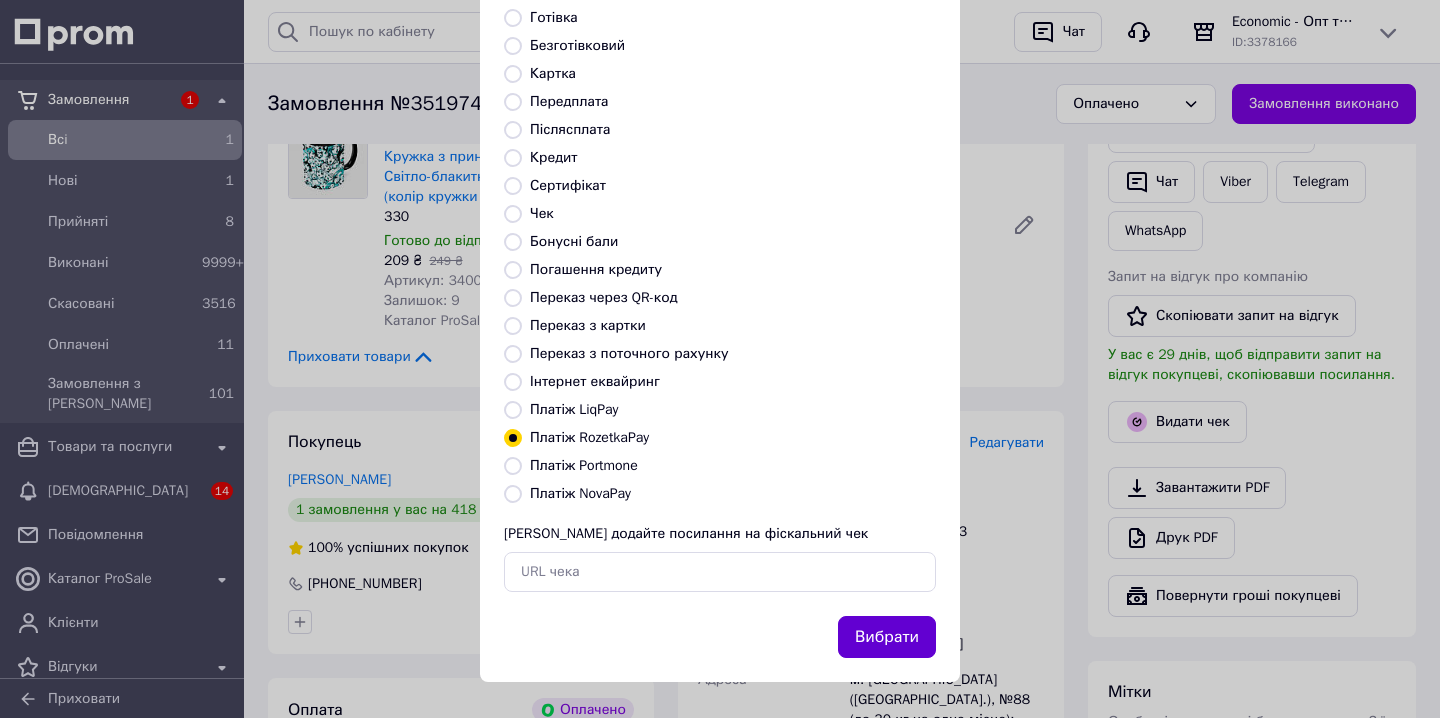 click on "Вибрати" at bounding box center (887, 637) 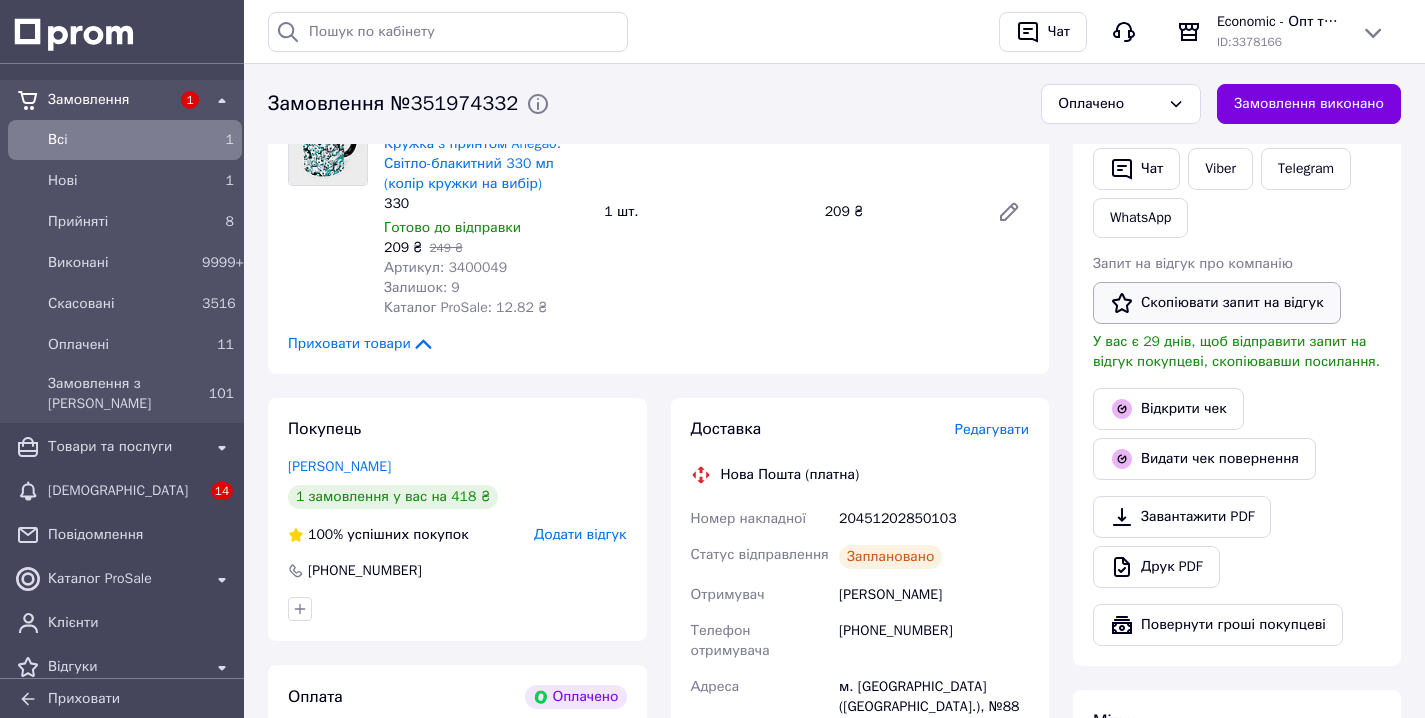 scroll, scrollTop: 492, scrollLeft: 0, axis: vertical 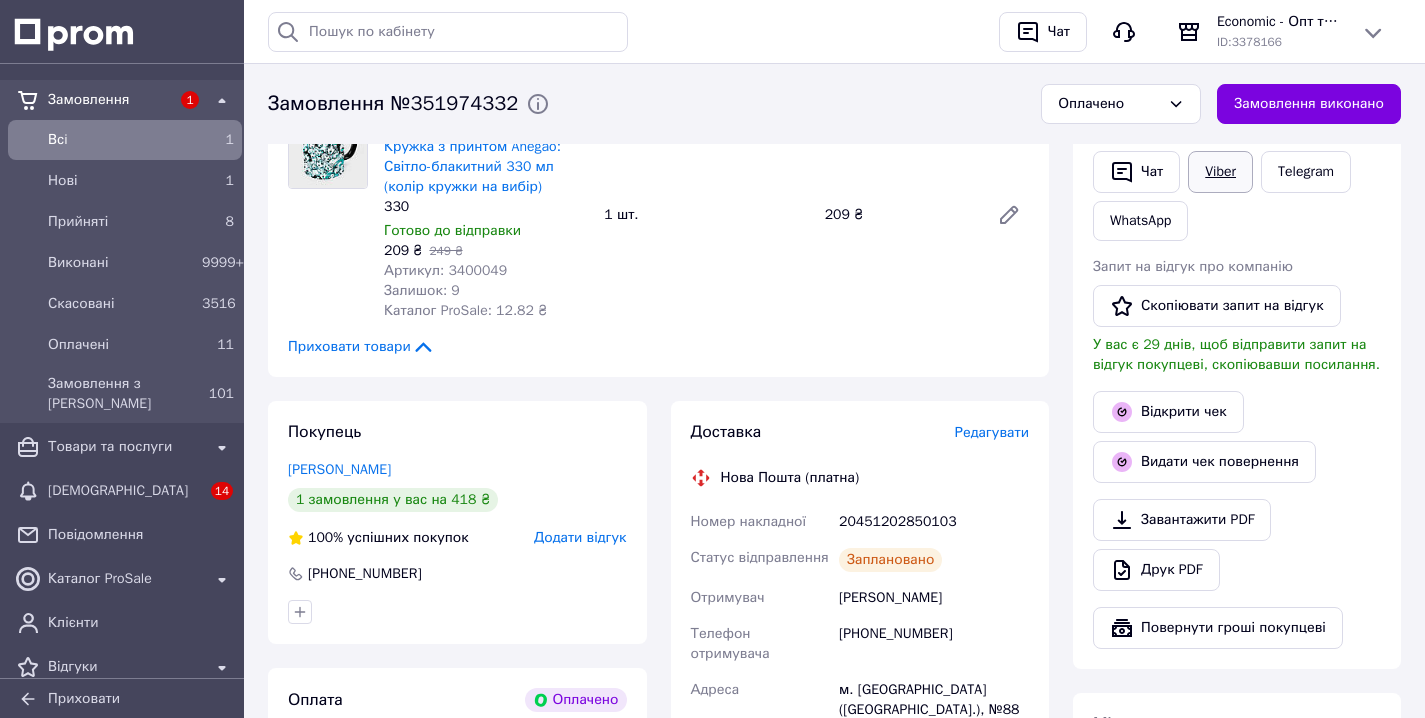 click on "Viber" at bounding box center (1220, 172) 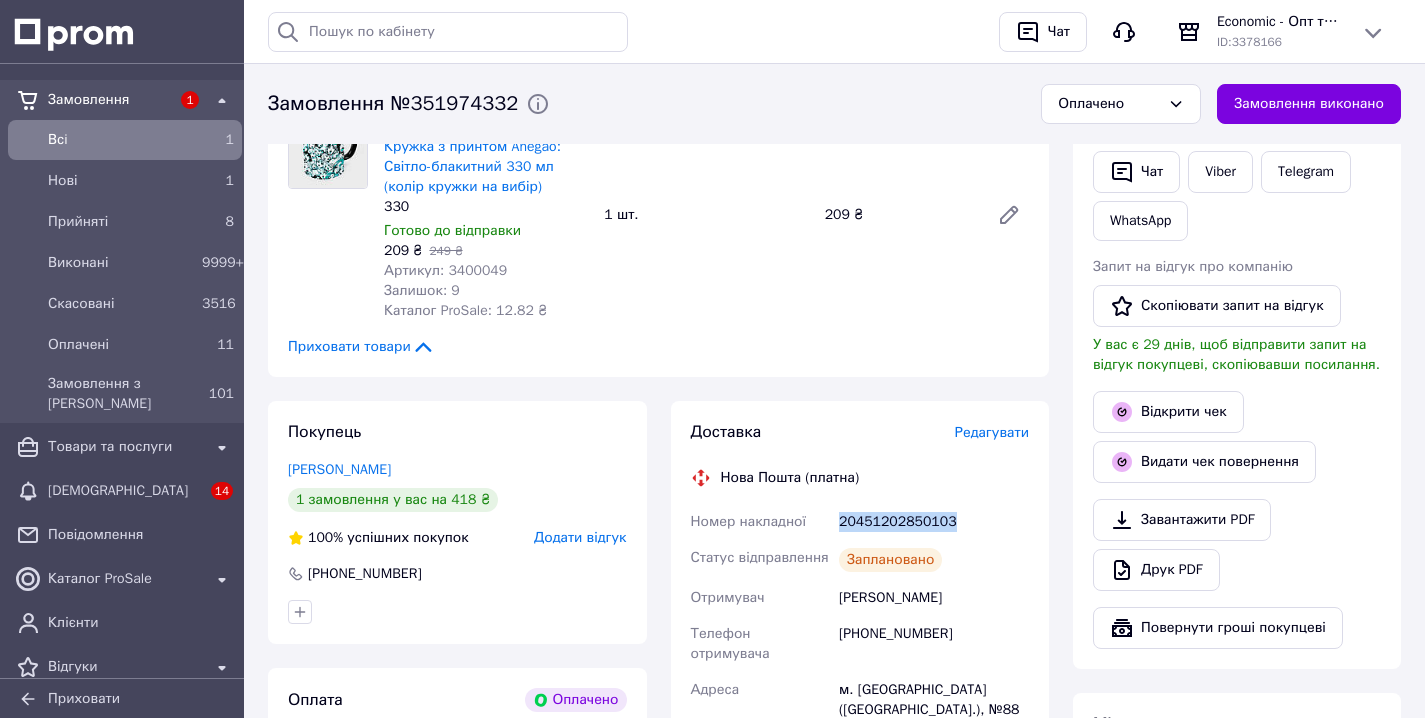 drag, startPoint x: 962, startPoint y: 520, endPoint x: 826, endPoint y: 520, distance: 136 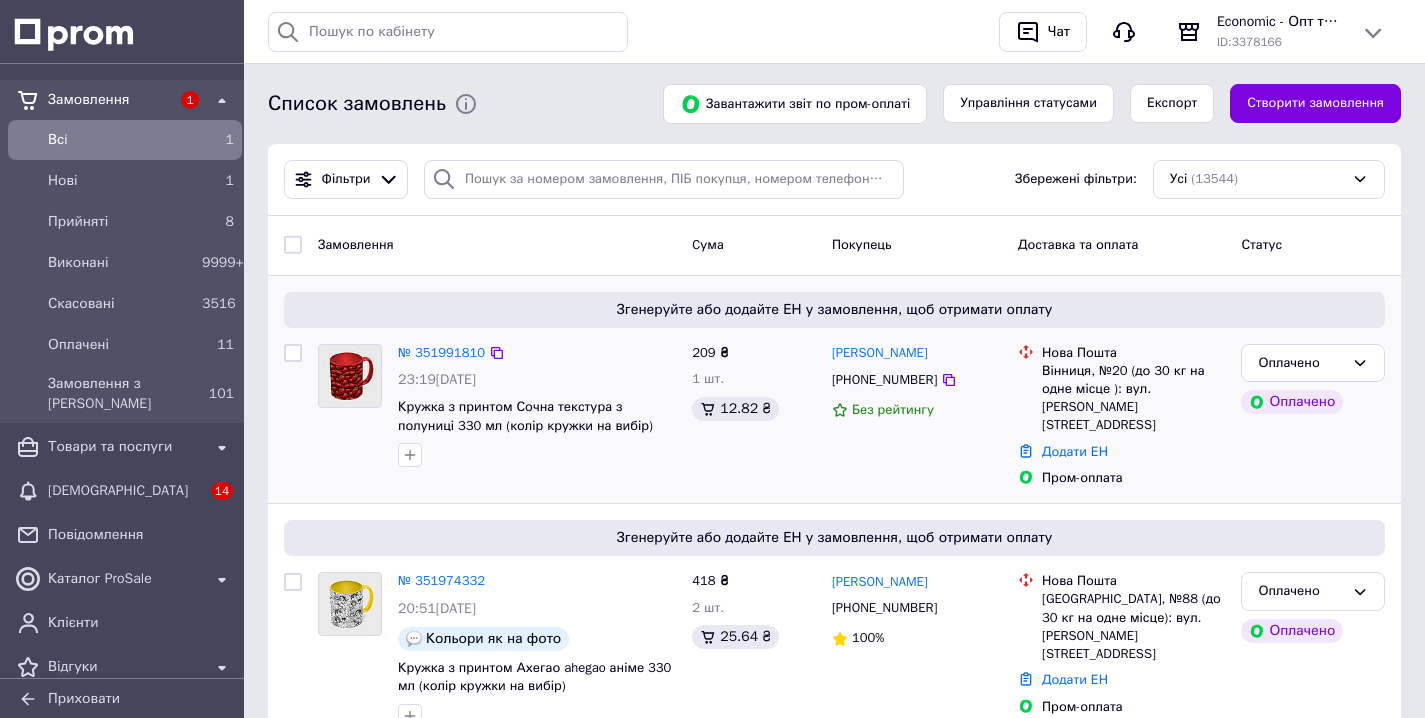 scroll, scrollTop: 0, scrollLeft: 0, axis: both 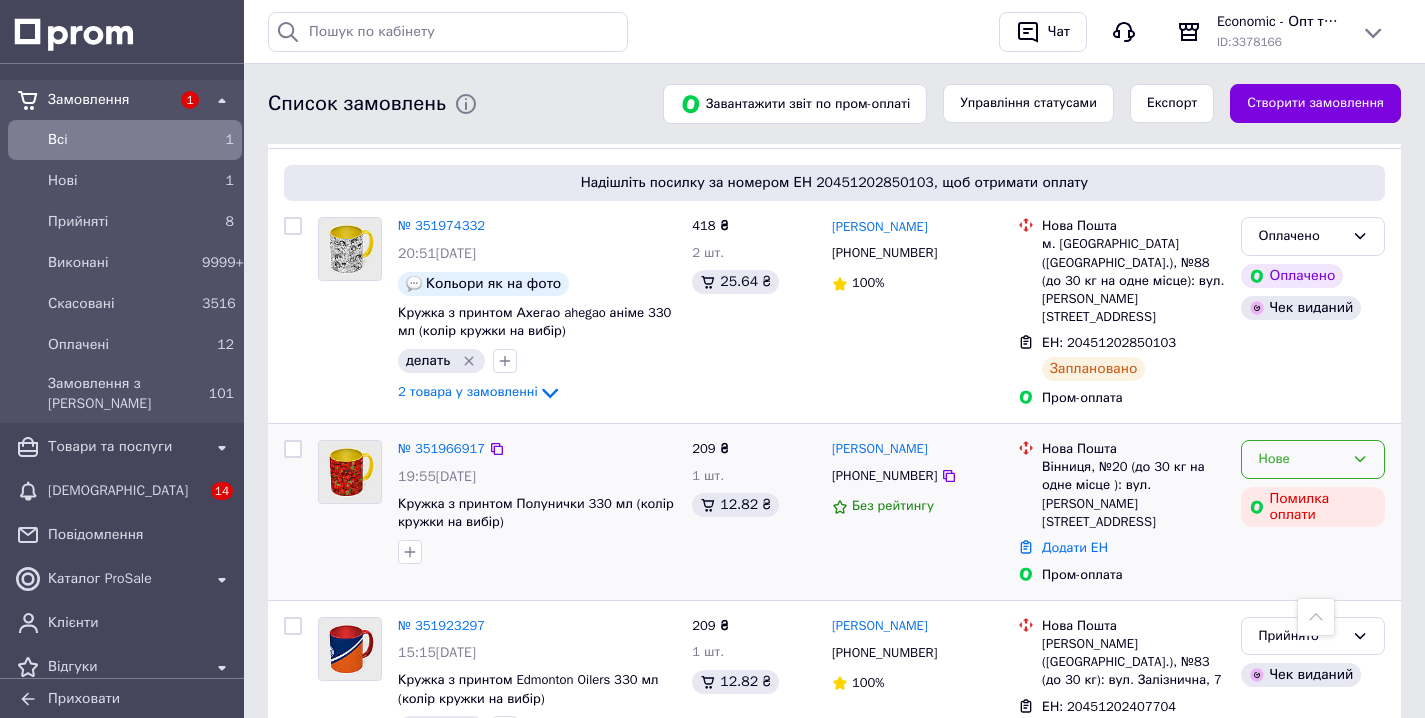 click on "Нове" at bounding box center [1301, 459] 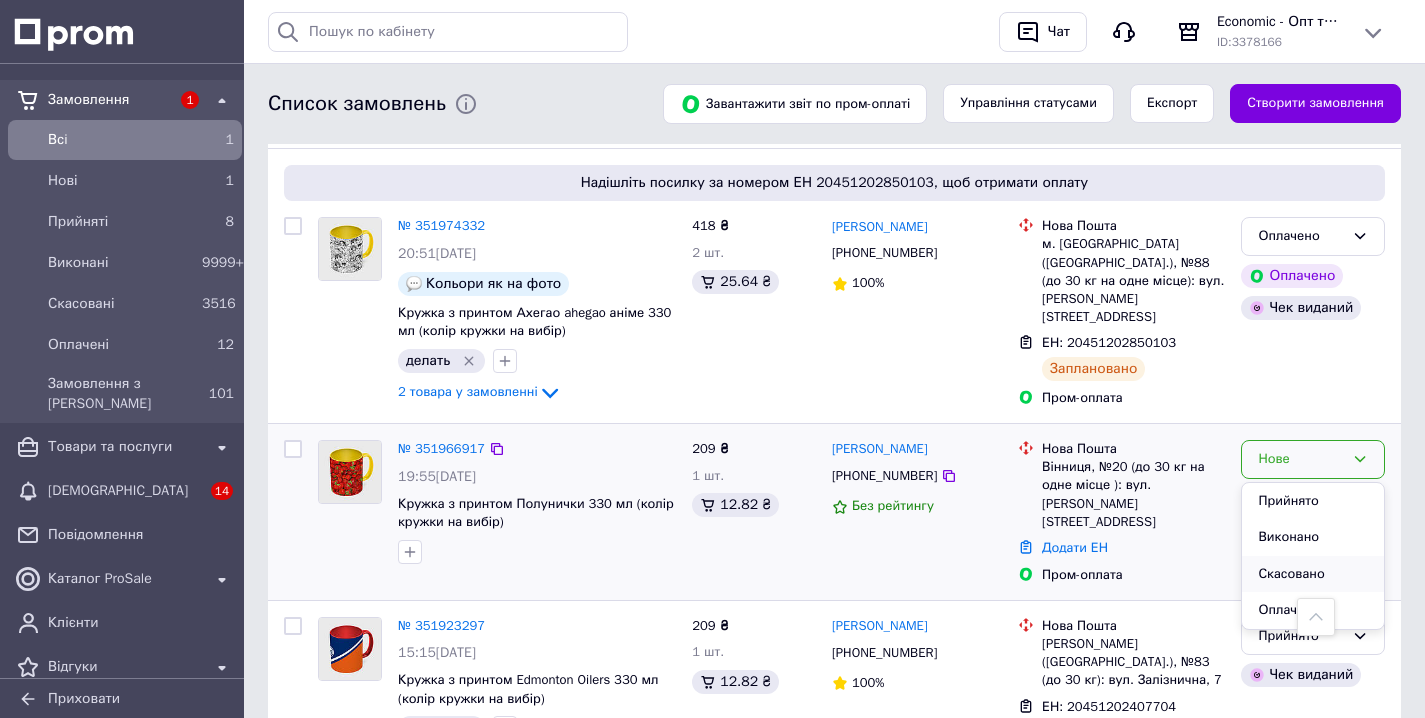 click on "Скасовано" at bounding box center [1313, 574] 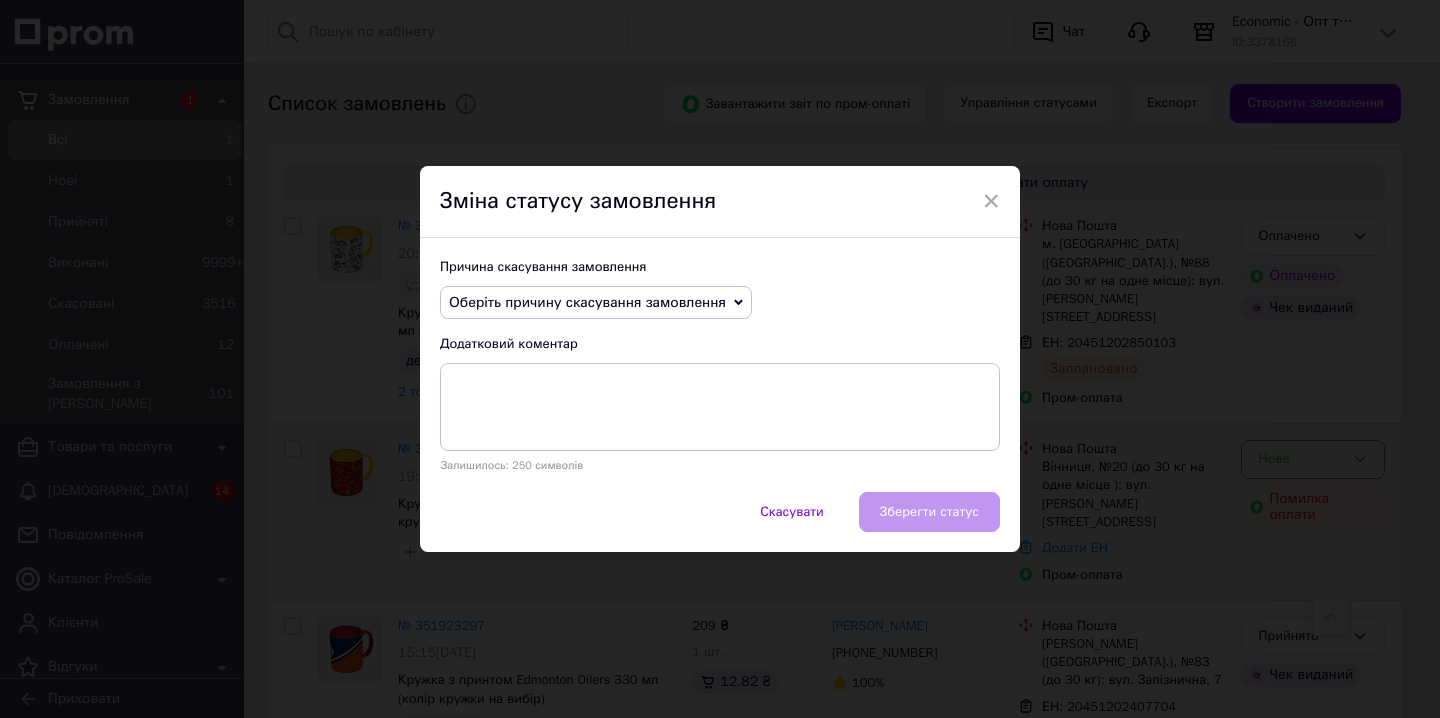 click on "Причина скасування замовлення Оберіть причину скасування замовлення Немає в наявності Немає різновиду товару Оплата не надійшла На прохання покупця Замовлення-дублікат Не виходить додзвонитися Інше Додатковий коментар Залишилось: 250 символів" at bounding box center (720, 365) 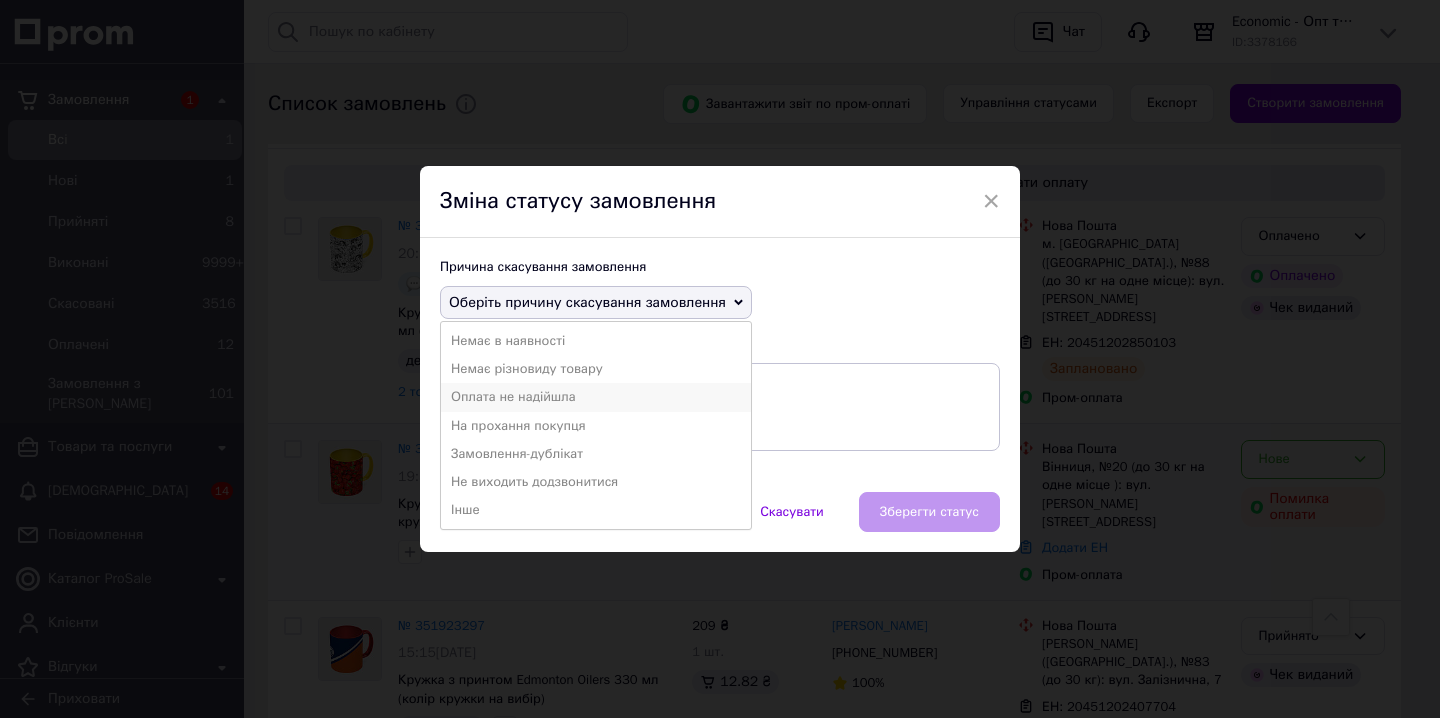 click on "Оплата не надійшла" at bounding box center [596, 397] 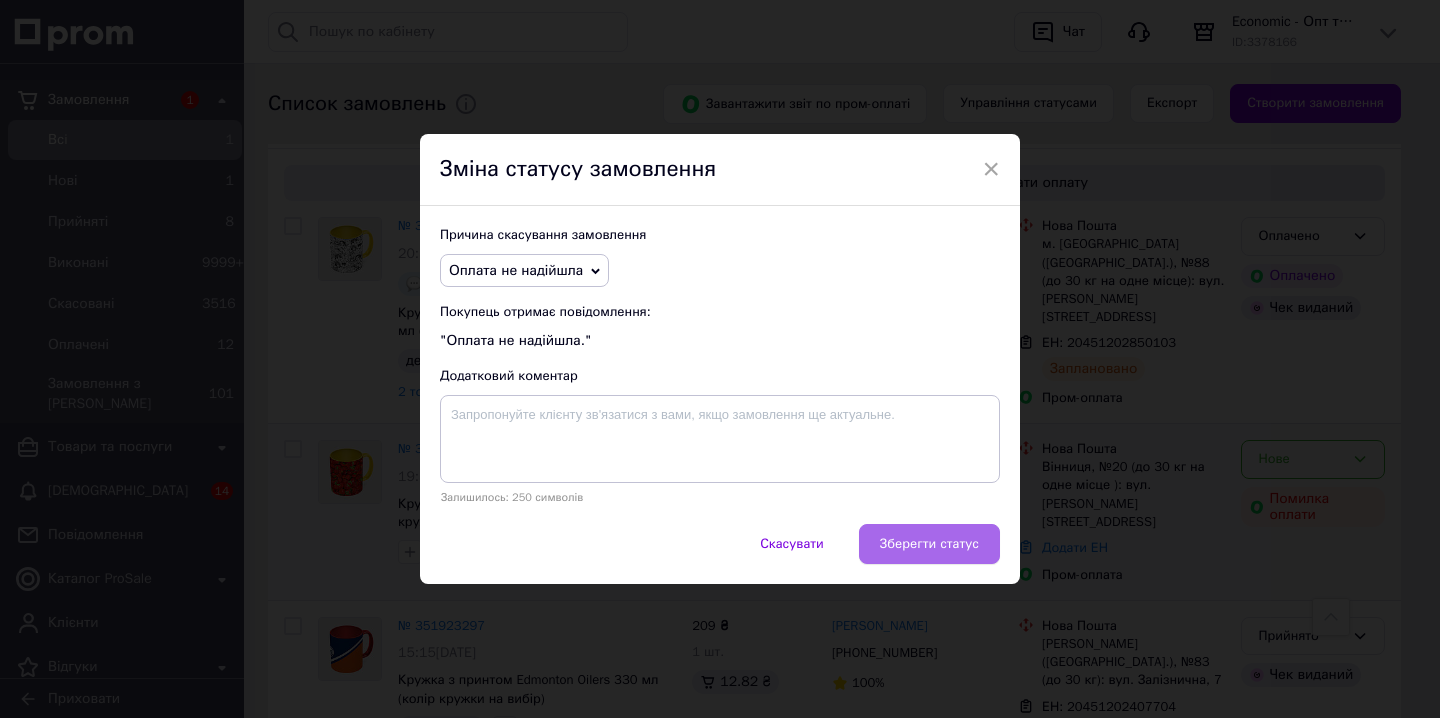 click on "Зберегти статус" at bounding box center (929, 544) 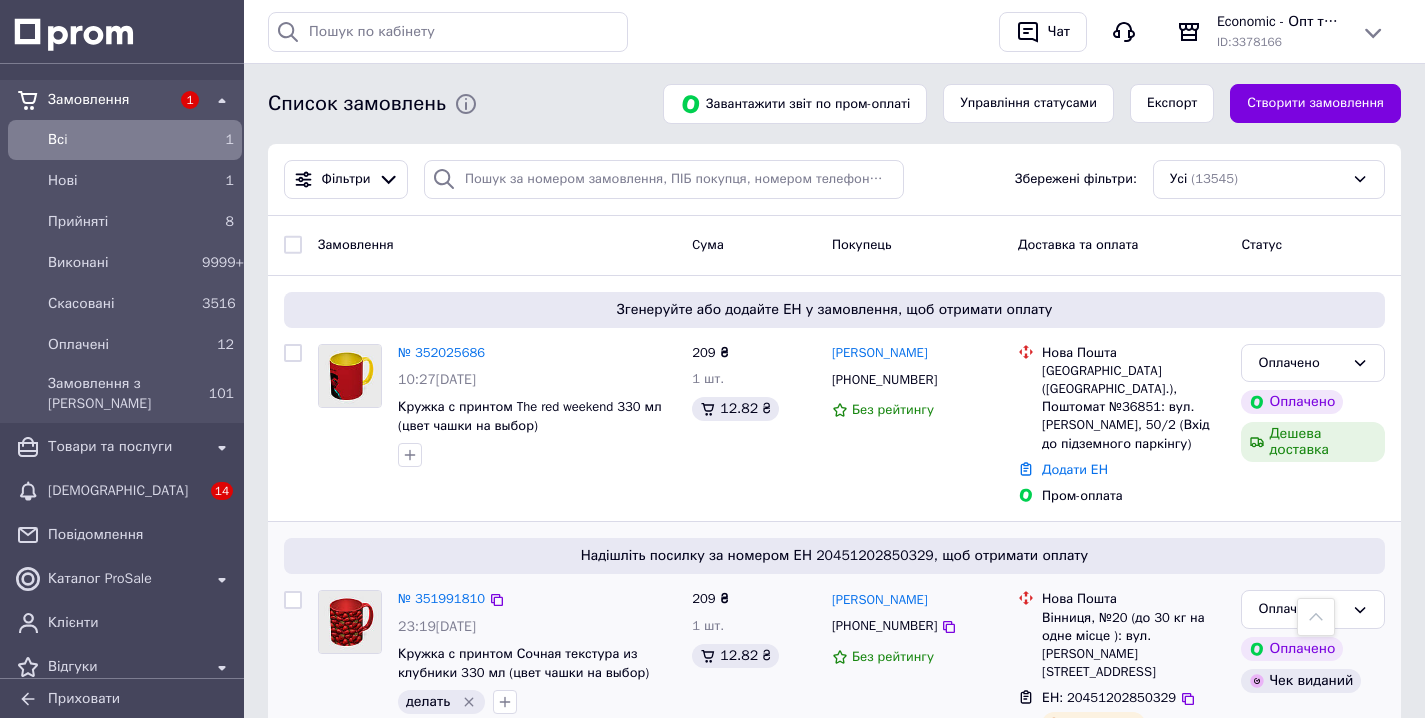 scroll, scrollTop: 489, scrollLeft: 0, axis: vertical 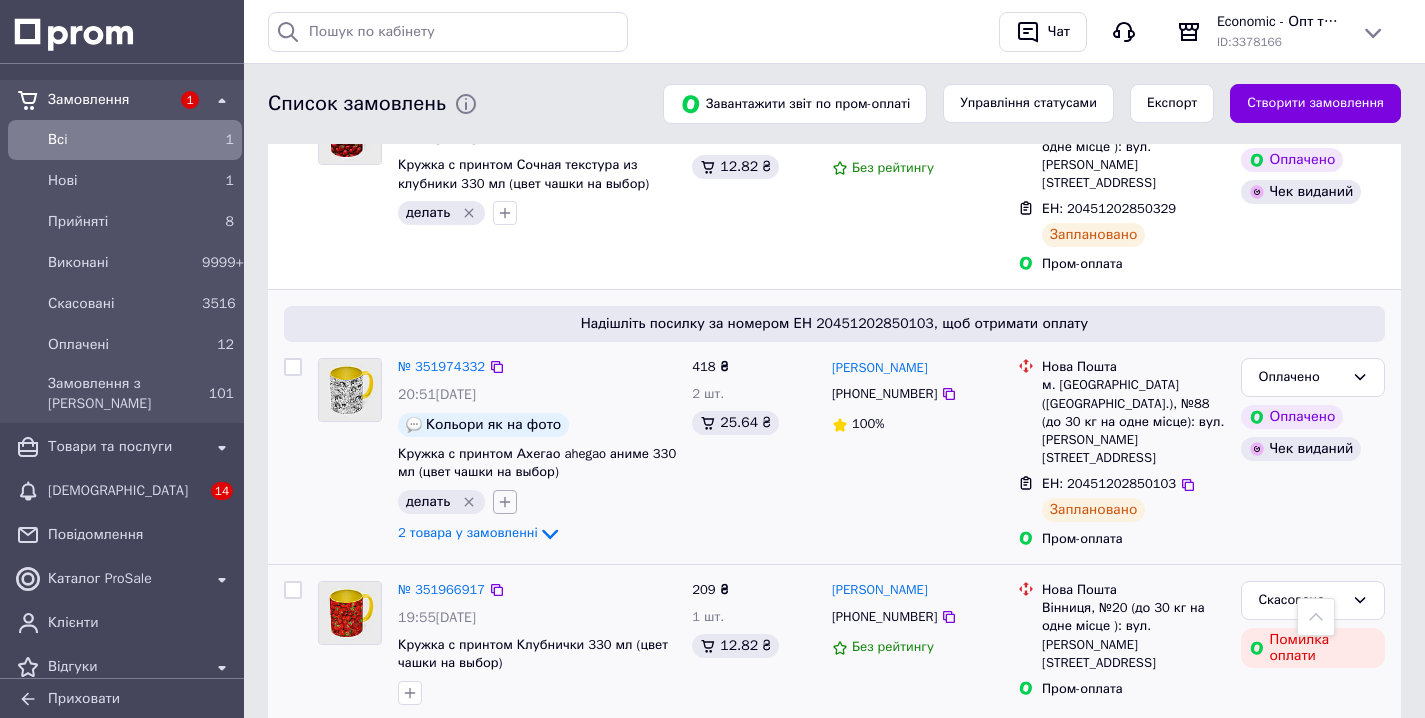 click 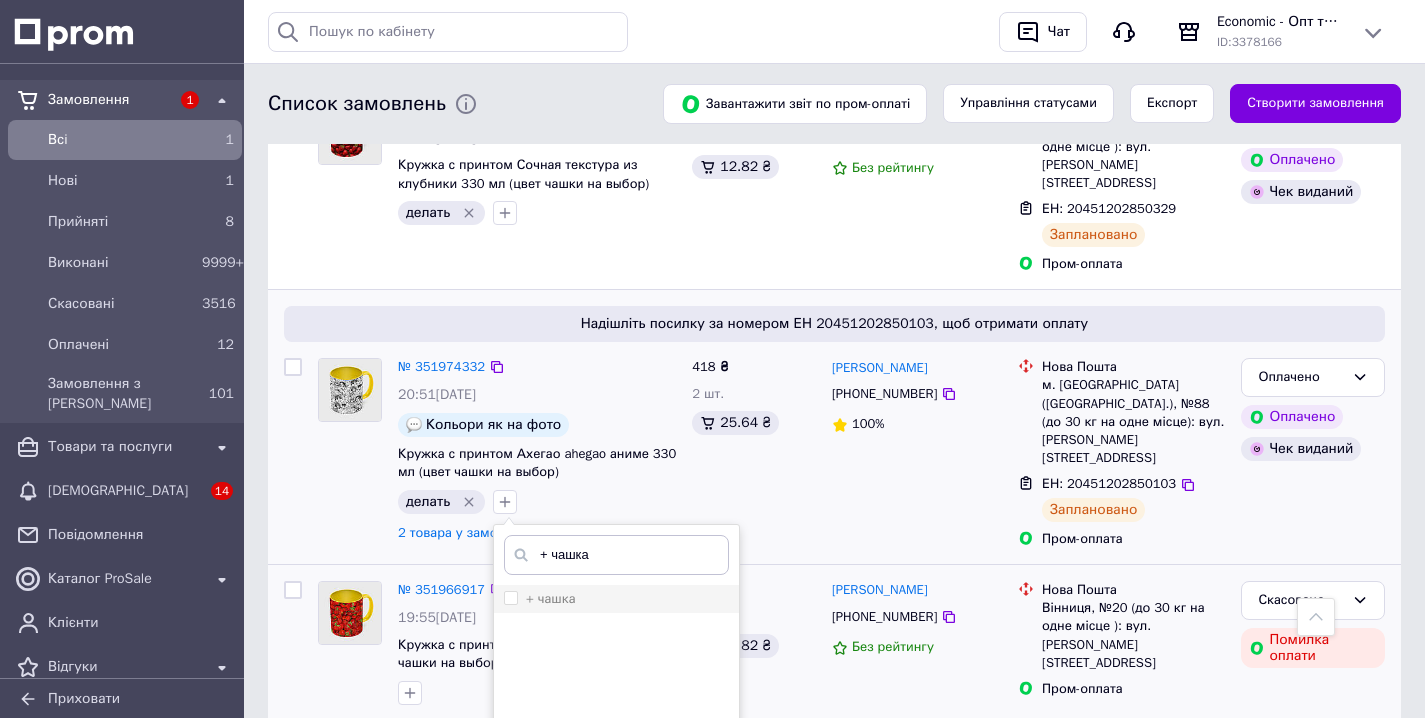 type on "+ чашка" 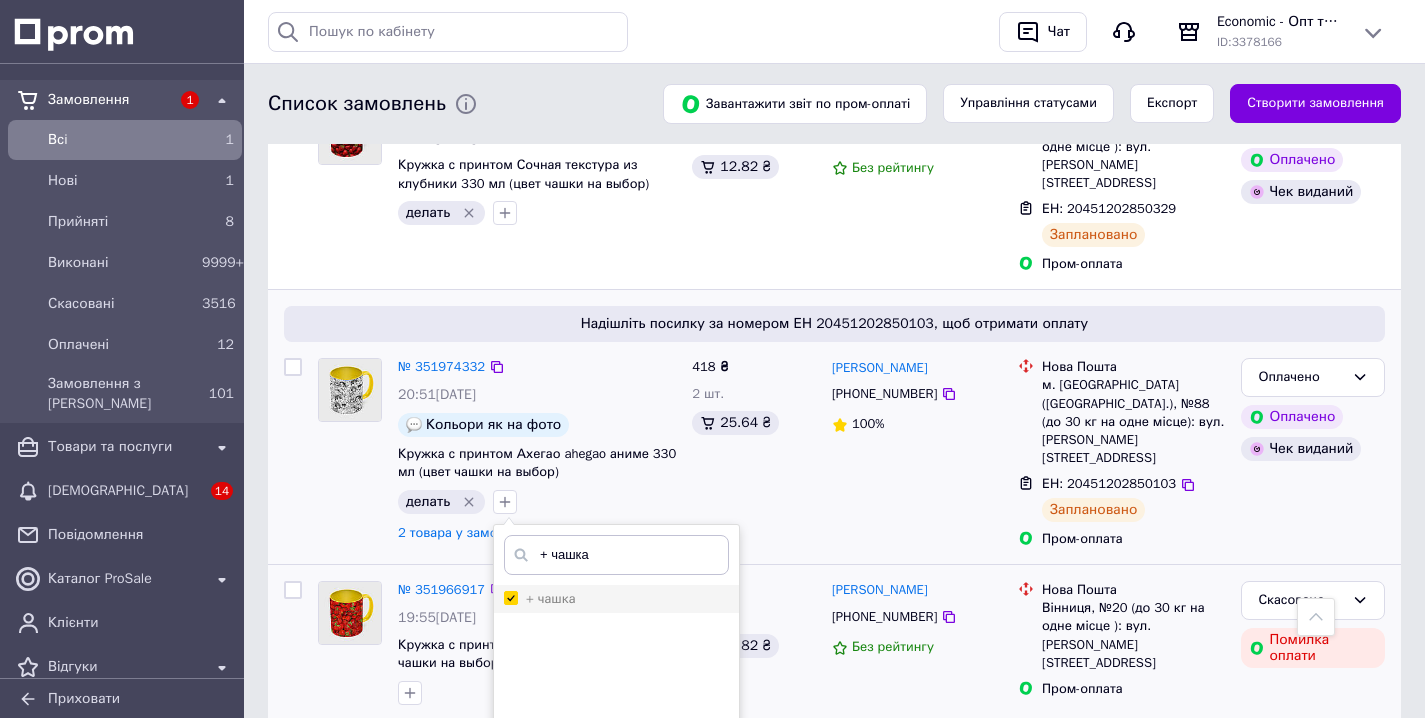 click on "+ чашка" at bounding box center (510, 597) 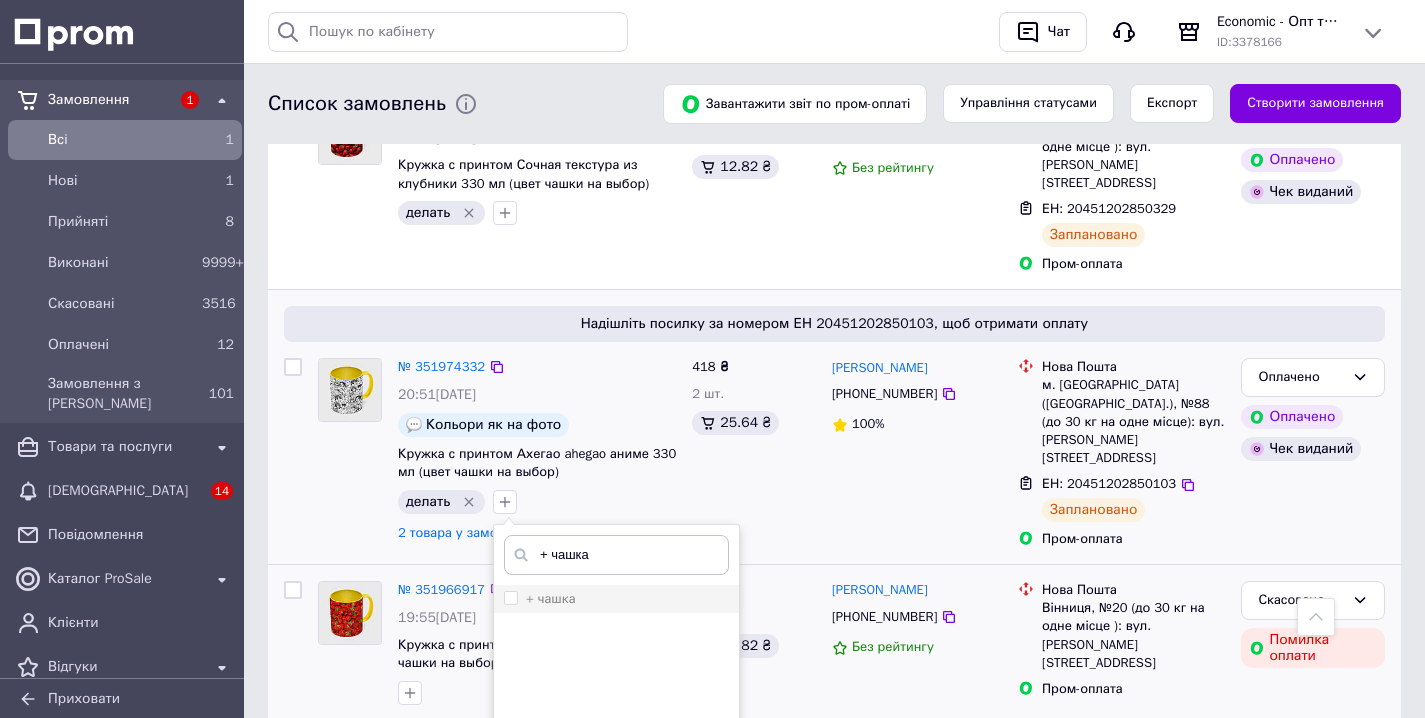 click on "+ чашка" at bounding box center (510, 597) 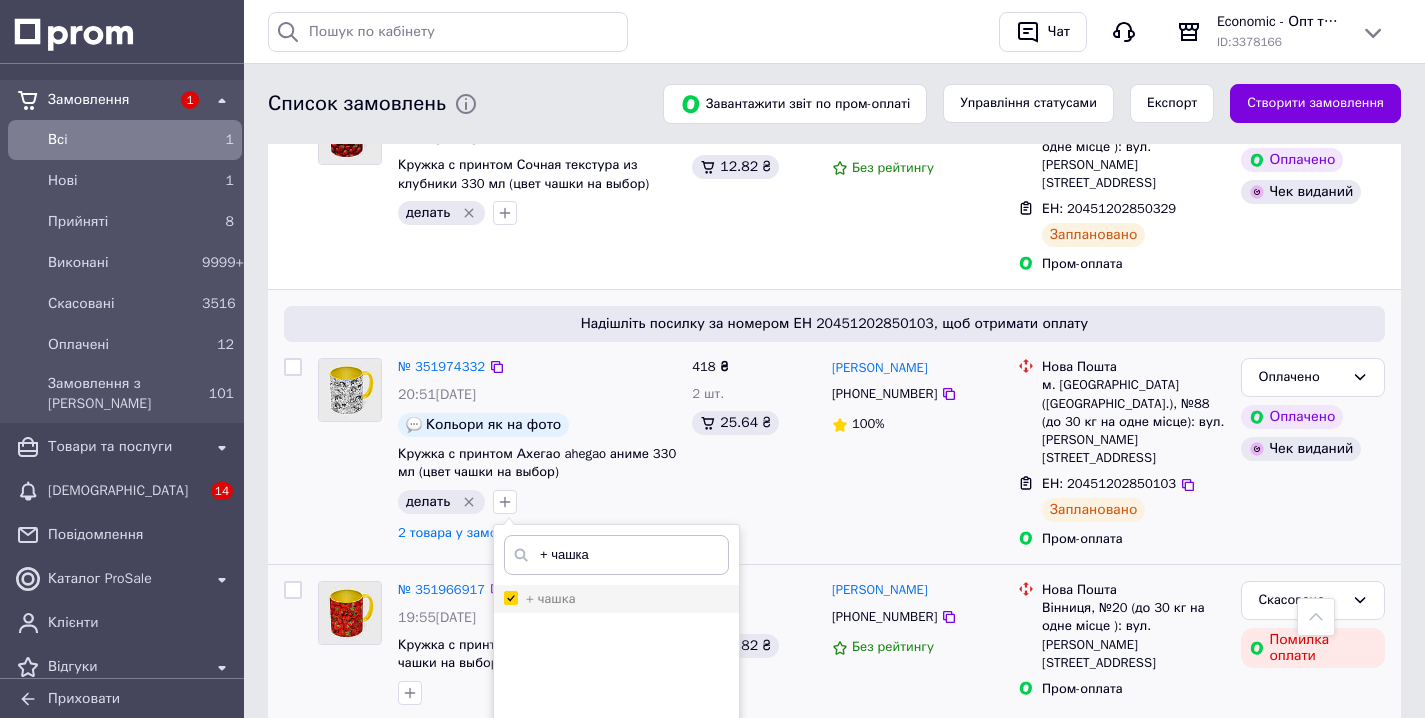 checkbox on "true" 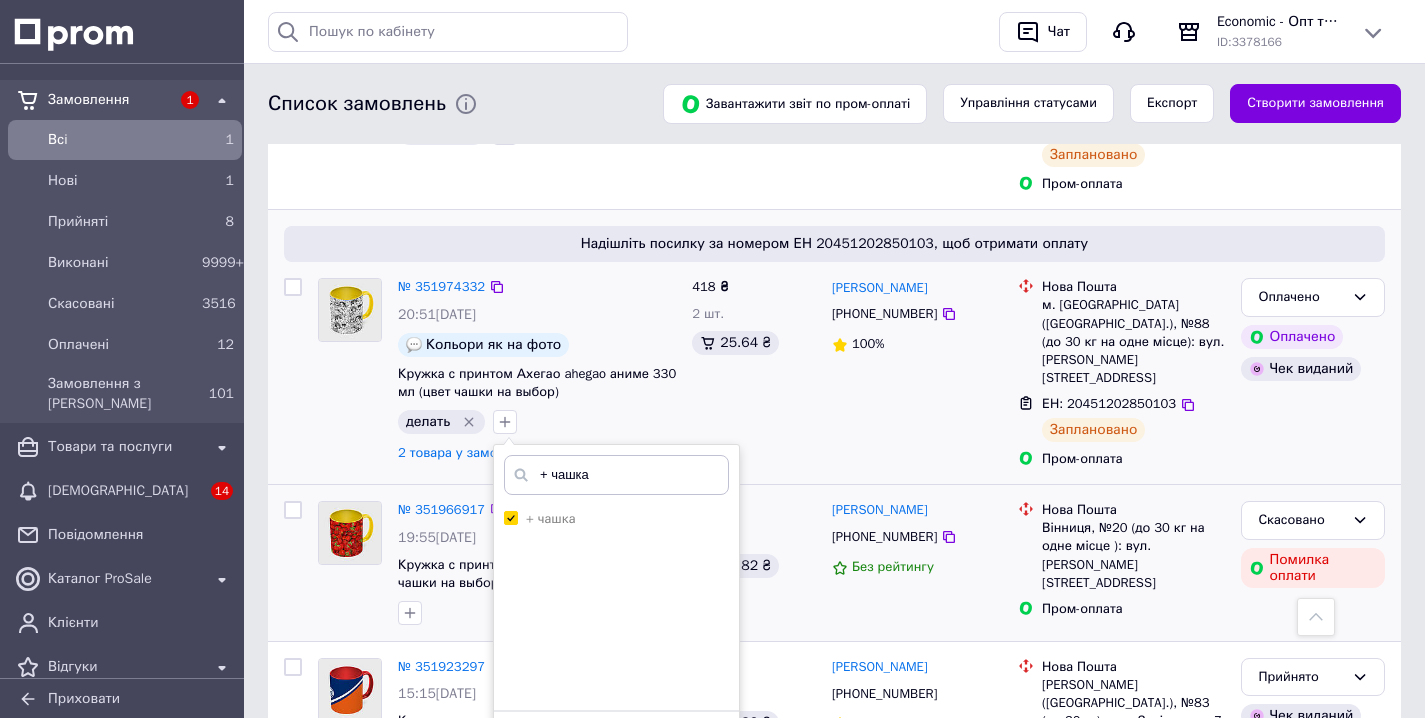 scroll, scrollTop: 665, scrollLeft: 0, axis: vertical 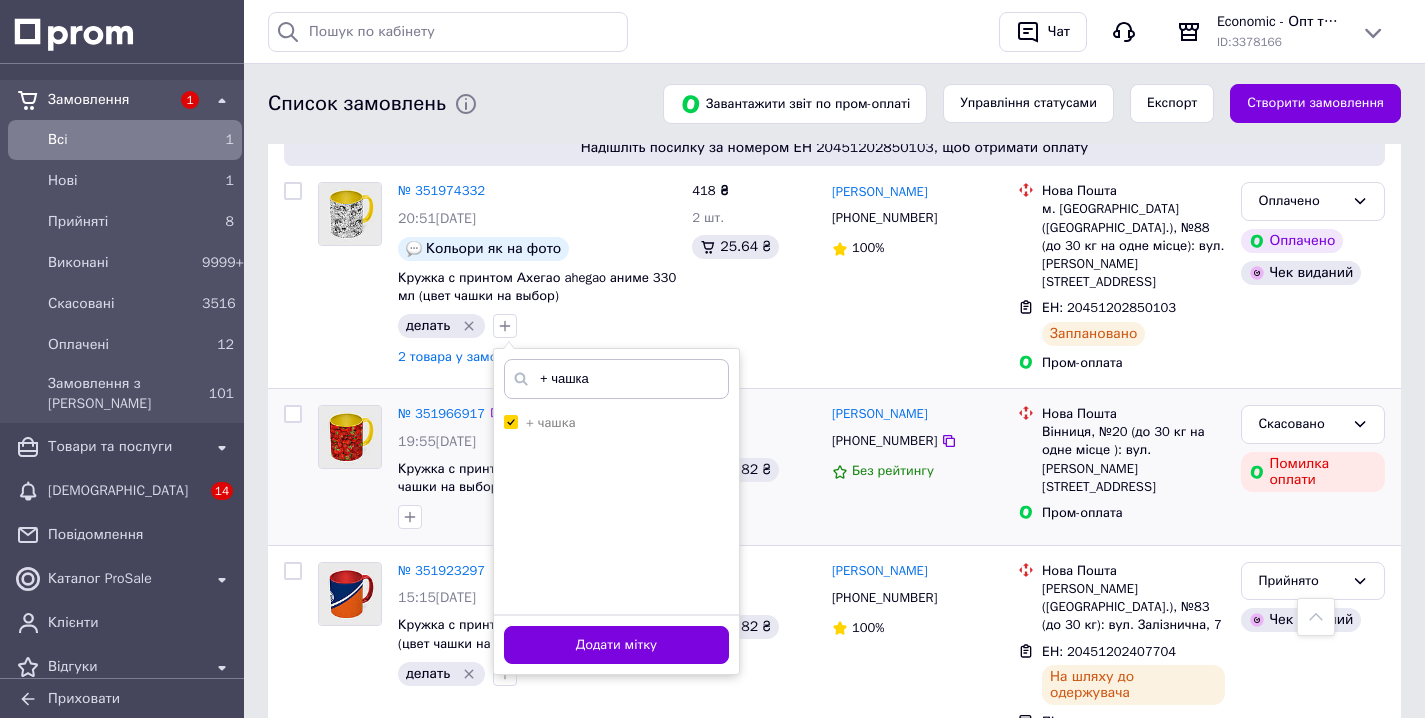 click on "Додати мітку" at bounding box center [616, 645] 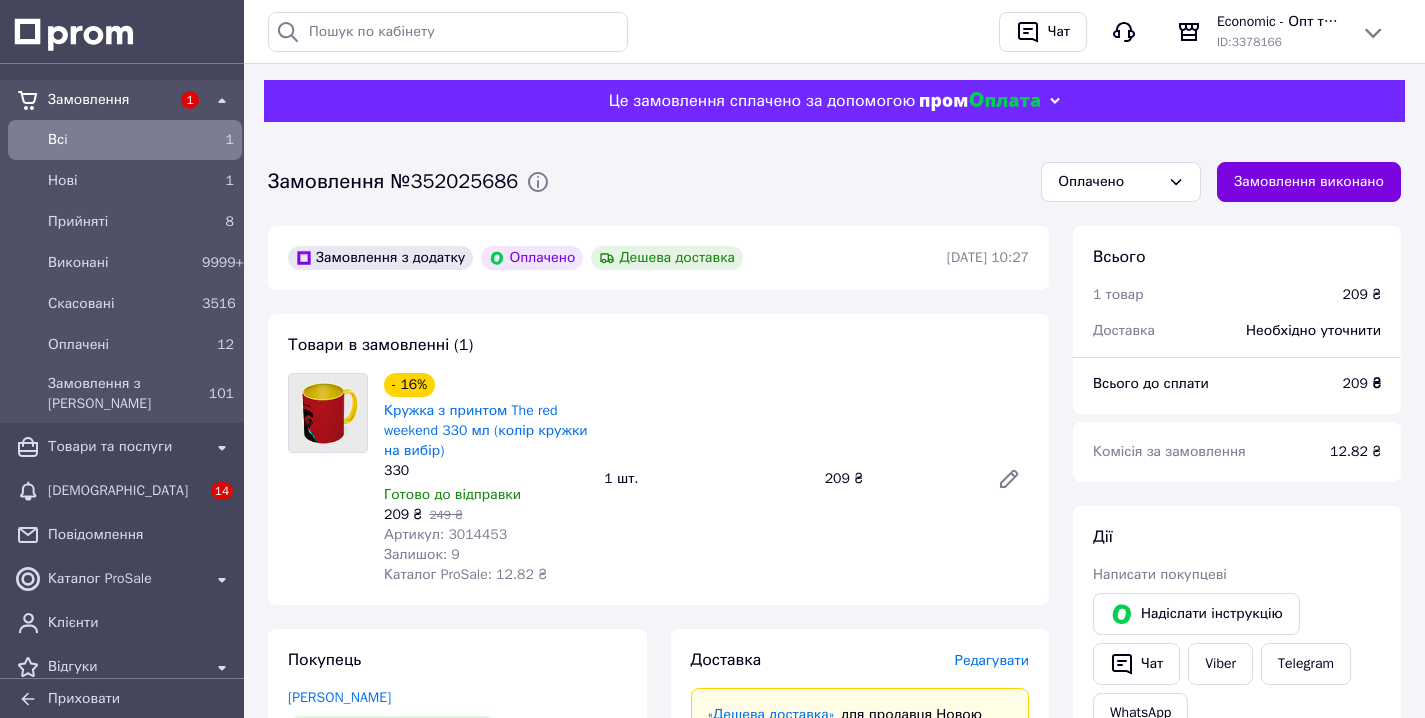 scroll, scrollTop: 0, scrollLeft: 0, axis: both 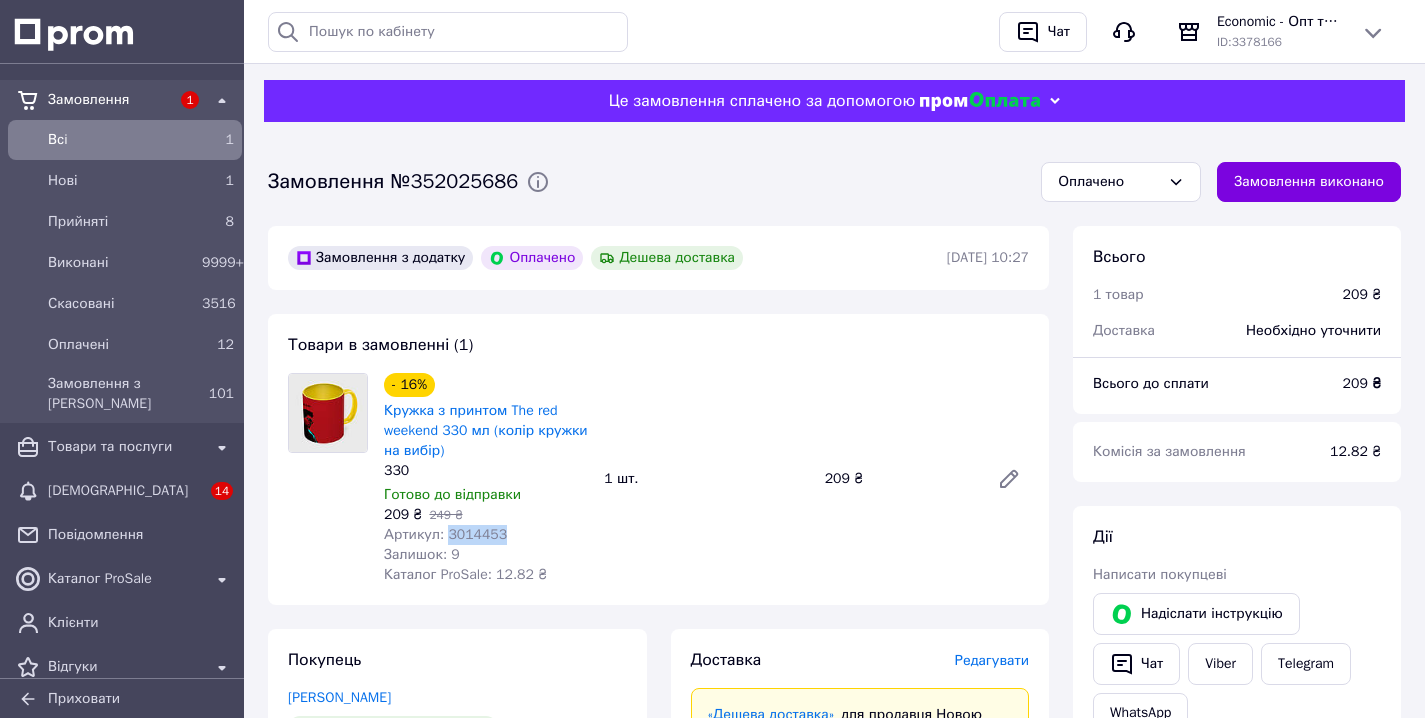 drag, startPoint x: 502, startPoint y: 531, endPoint x: 451, endPoint y: 531, distance: 51 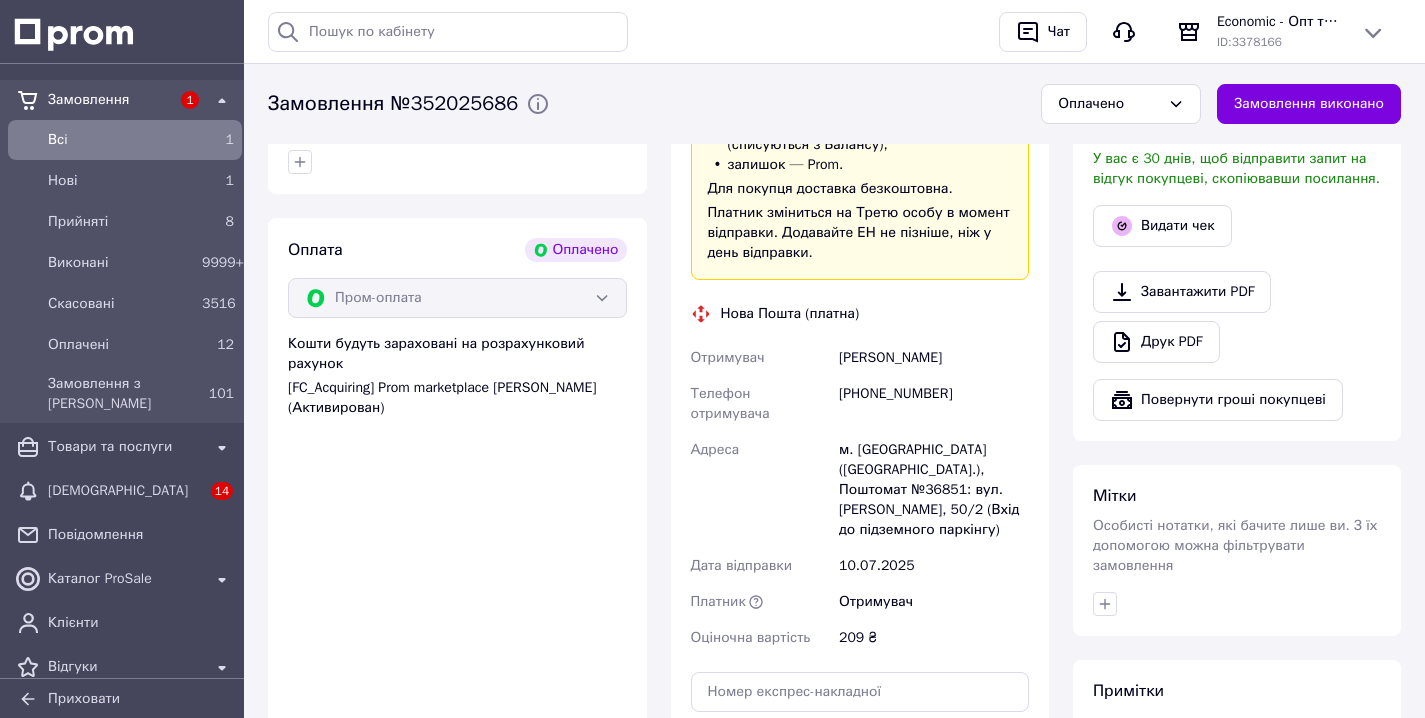 scroll, scrollTop: 983, scrollLeft: 0, axis: vertical 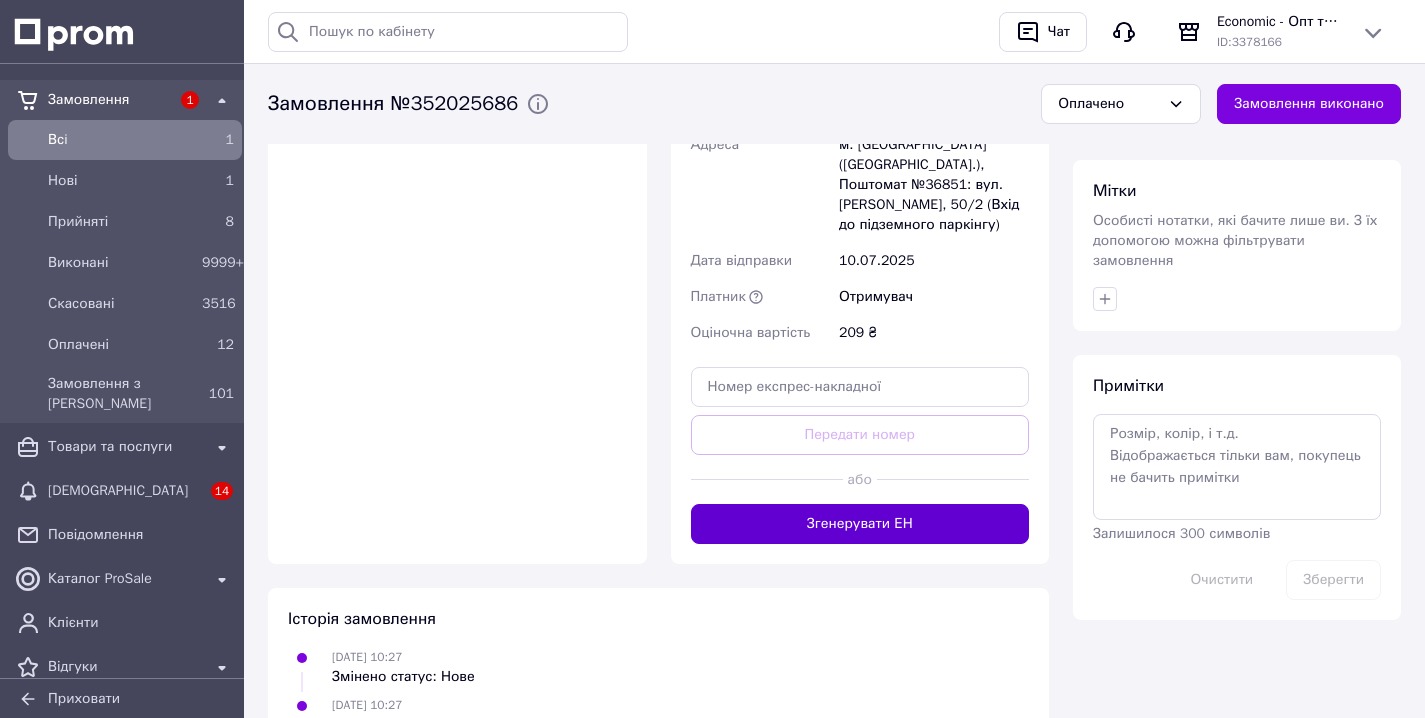 drag, startPoint x: 892, startPoint y: 520, endPoint x: 925, endPoint y: 514, distance: 33.54102 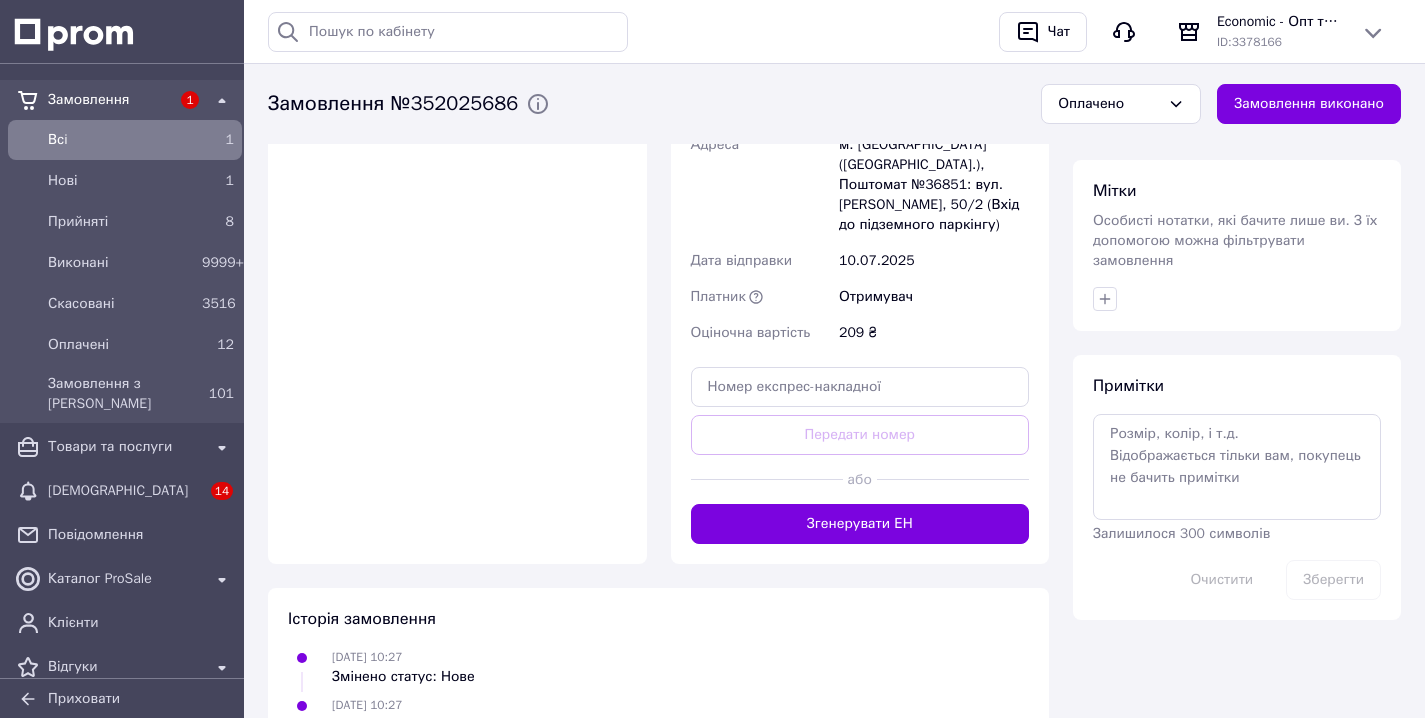 click on "Згенерувати ЕН" at bounding box center [860, 524] 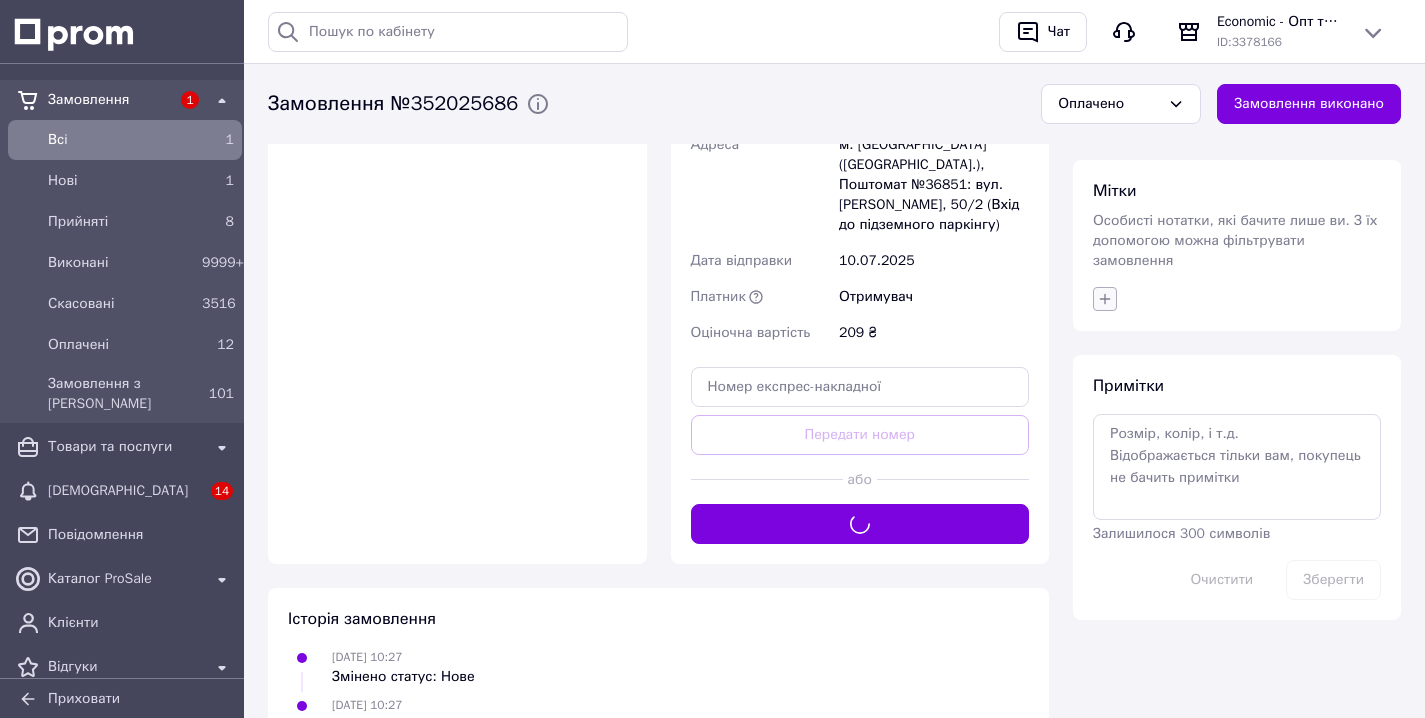 click 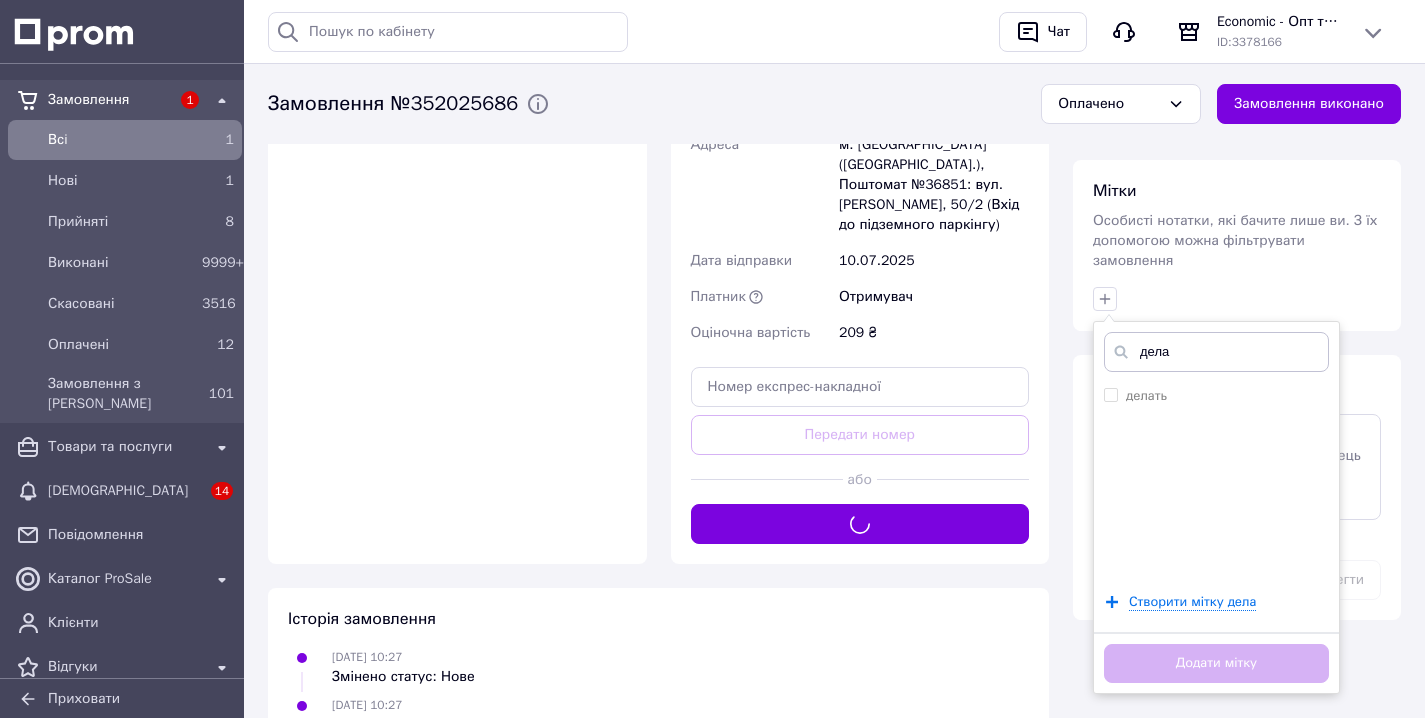 type on "дела" 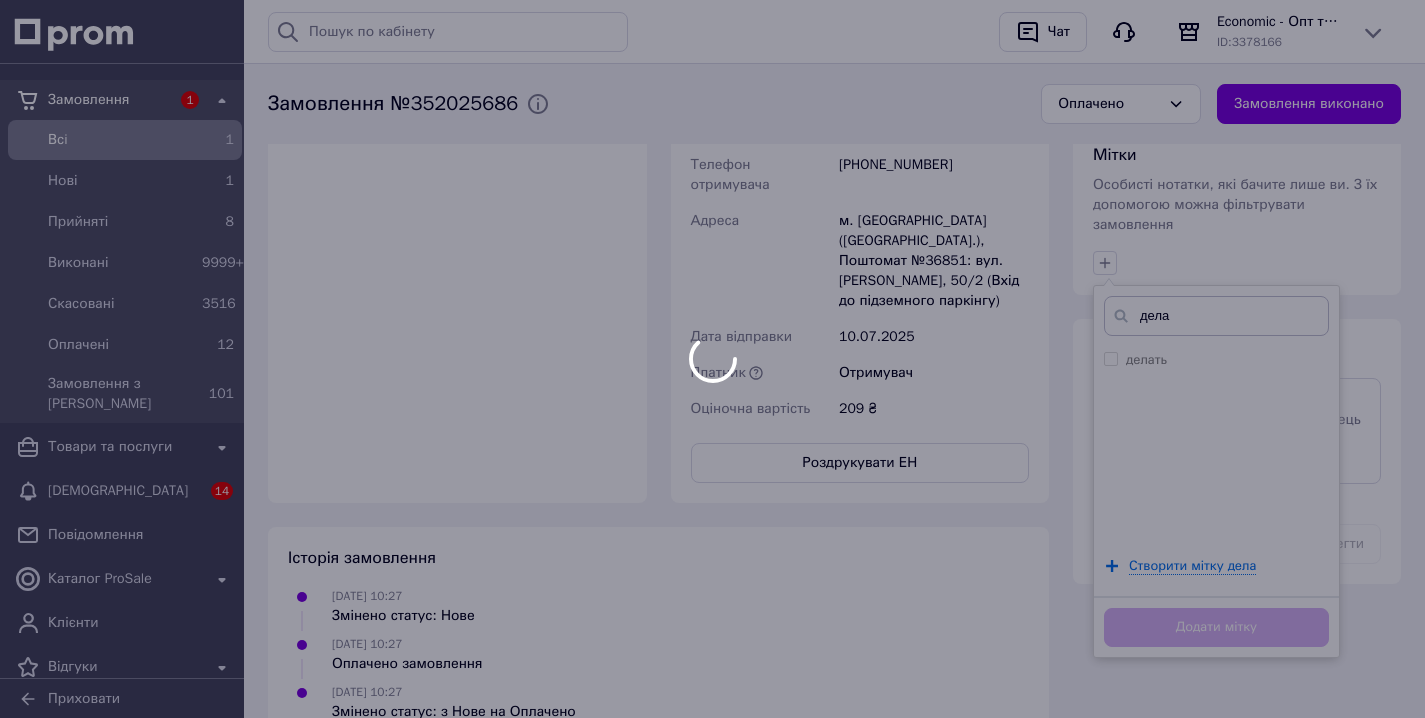 click on "делать" at bounding box center (1216, 446) 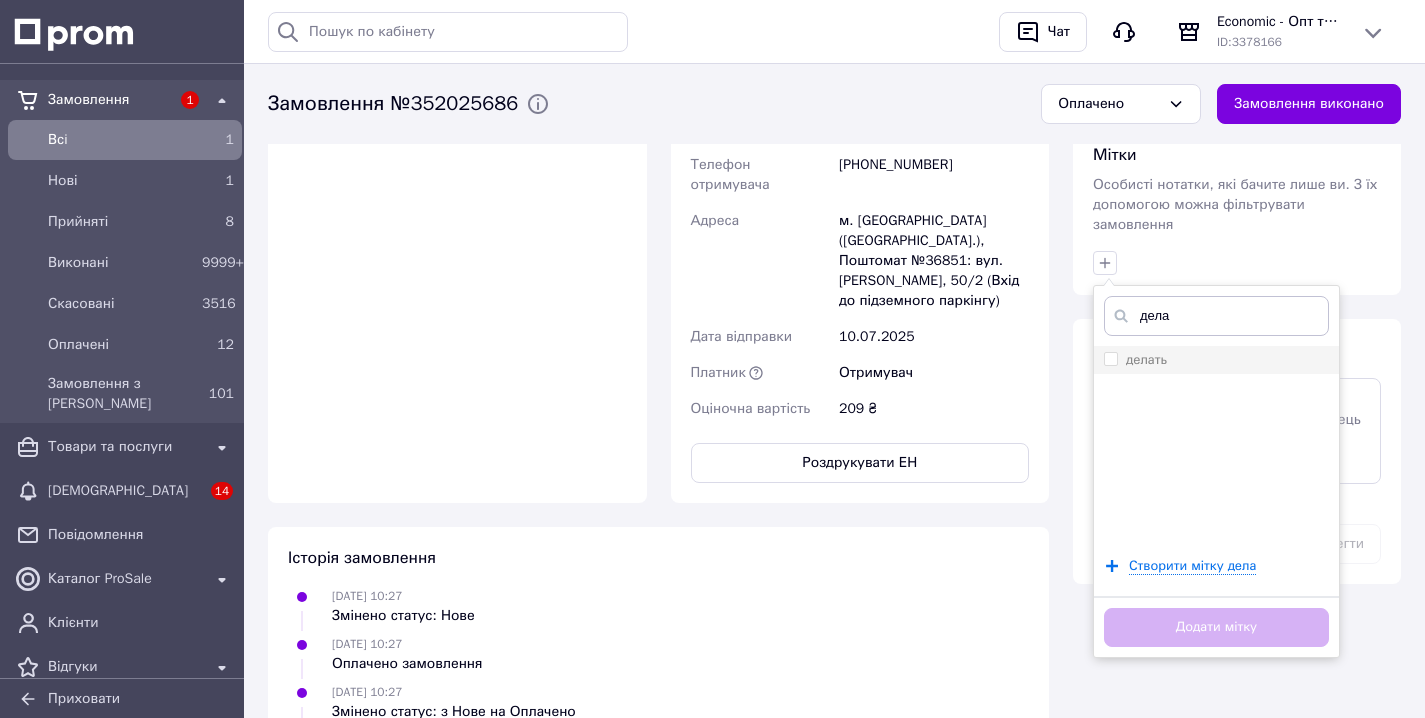 click on "делать" at bounding box center [1110, 358] 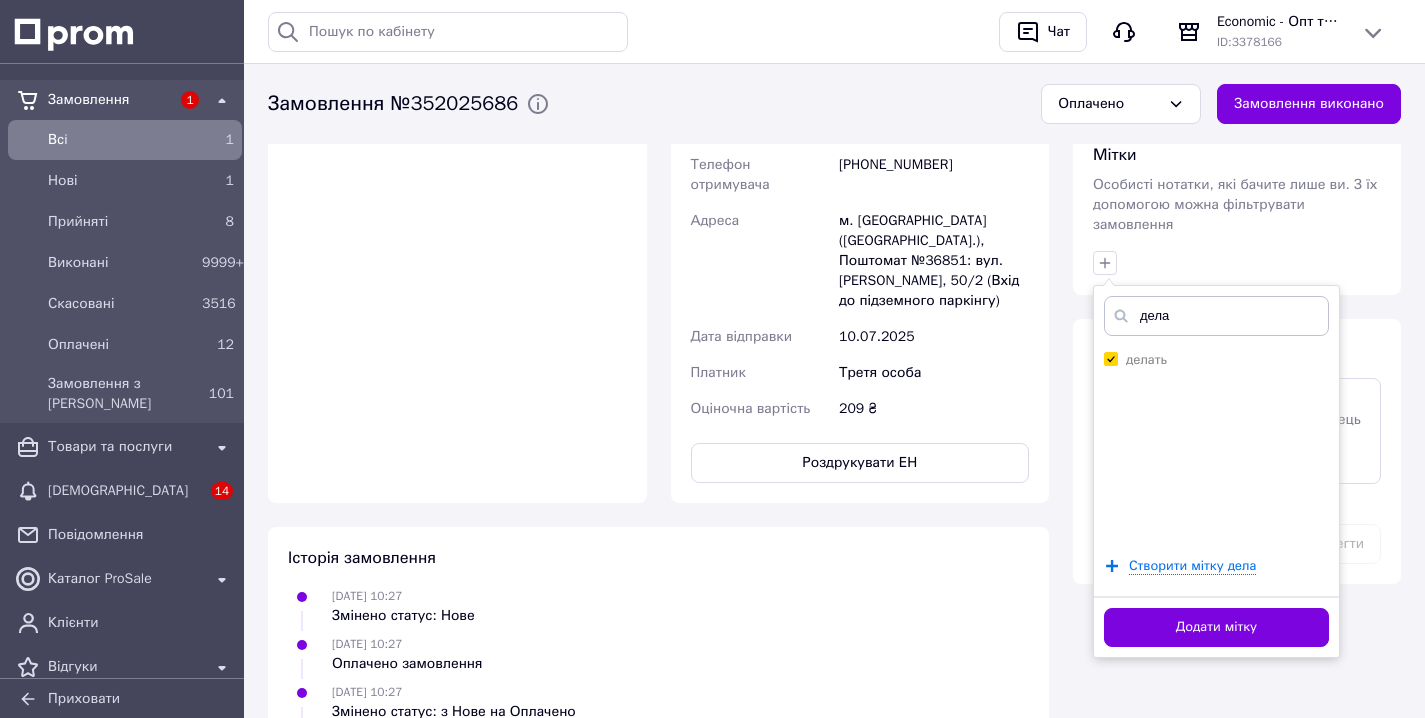 click on "Додати мітку" at bounding box center (1216, 627) 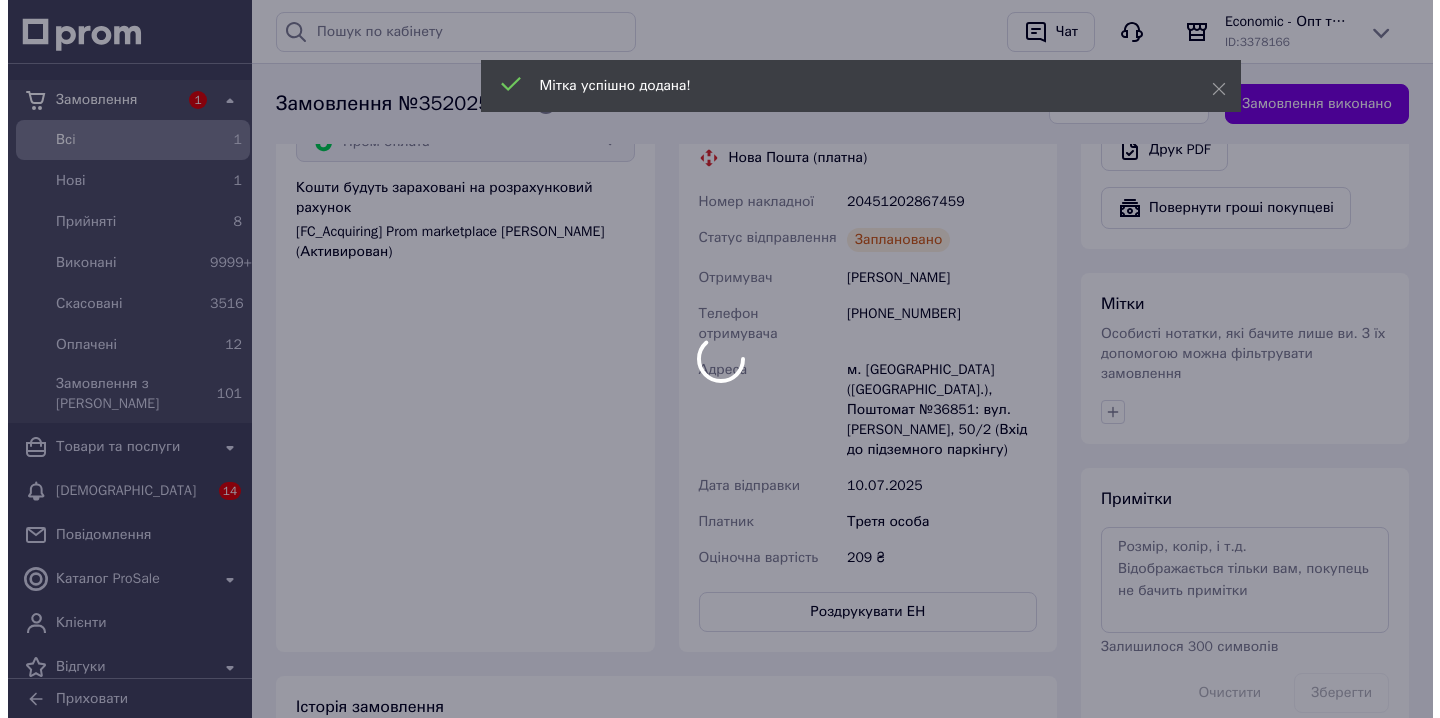 scroll, scrollTop: 437, scrollLeft: 0, axis: vertical 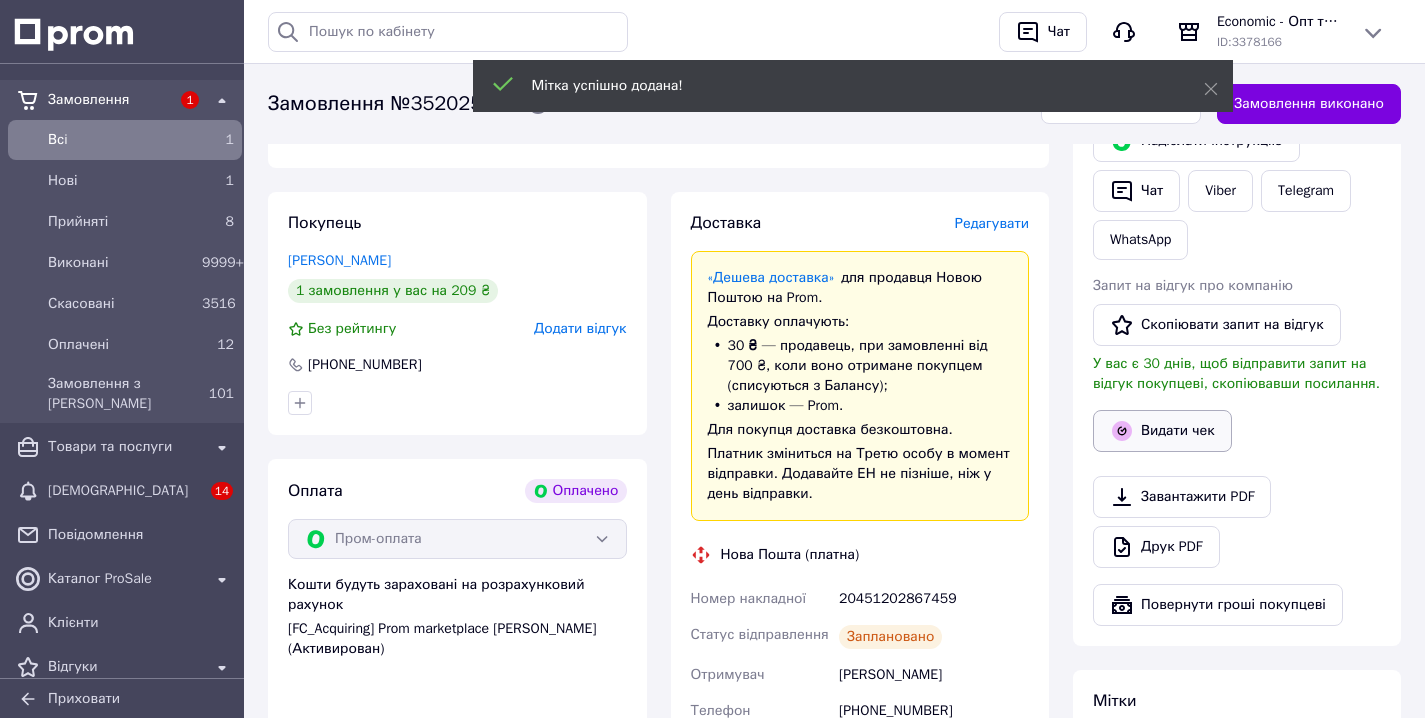 click on "Видати чек" at bounding box center [1162, 431] 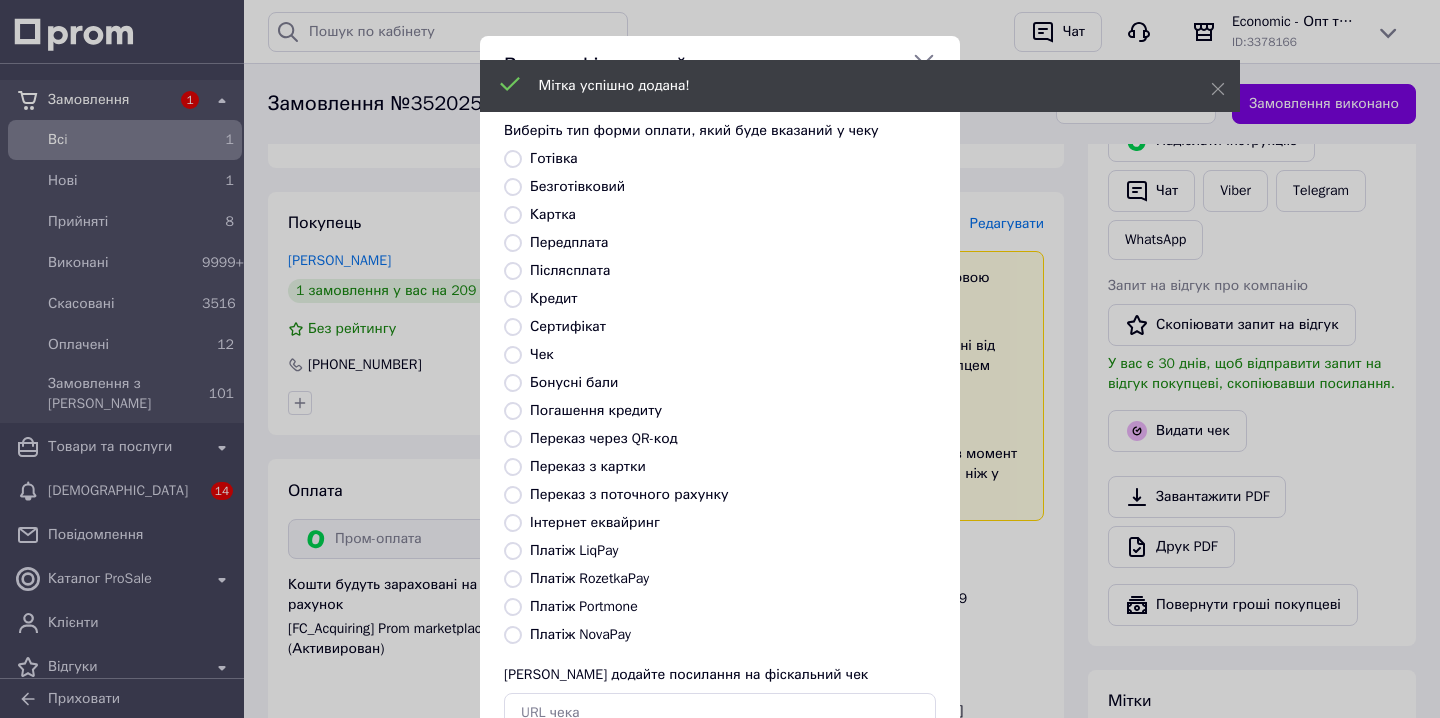 drag, startPoint x: 506, startPoint y: 580, endPoint x: 516, endPoint y: 579, distance: 10.049875 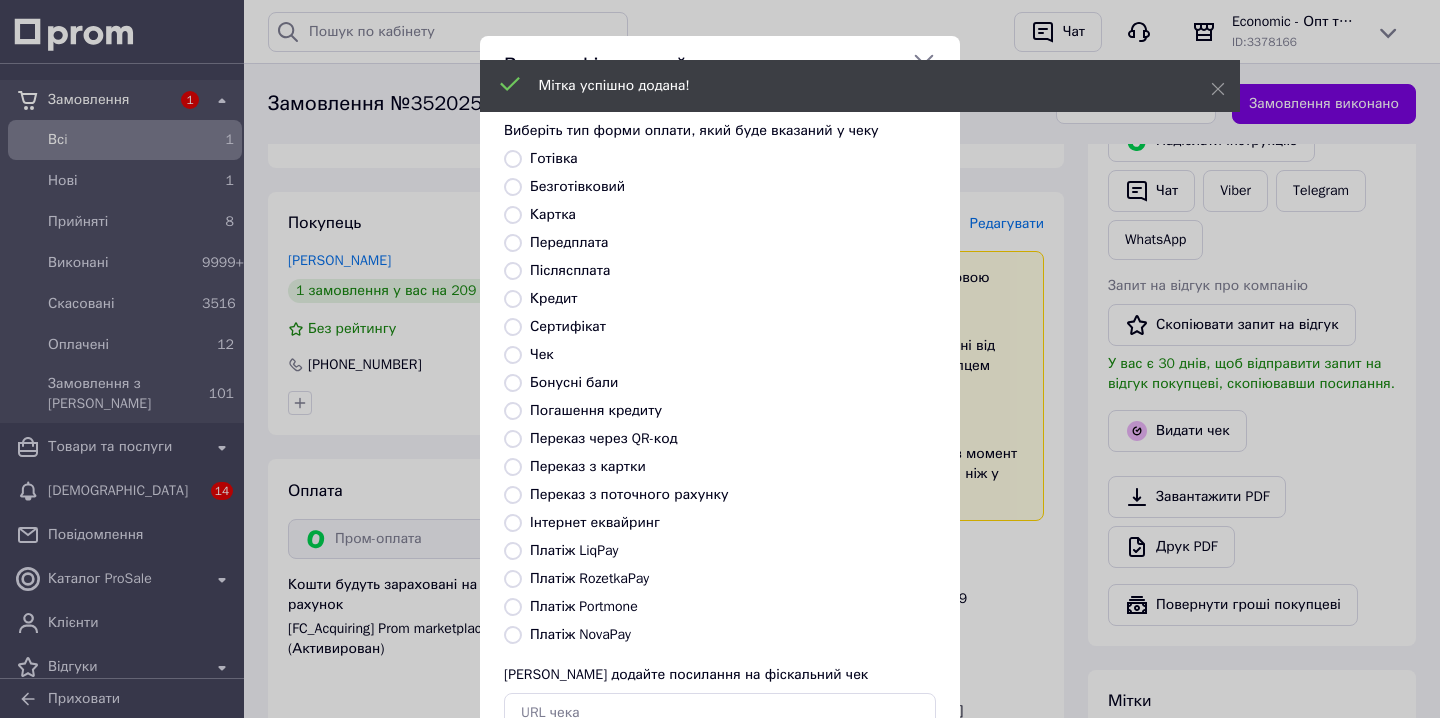 radio on "true" 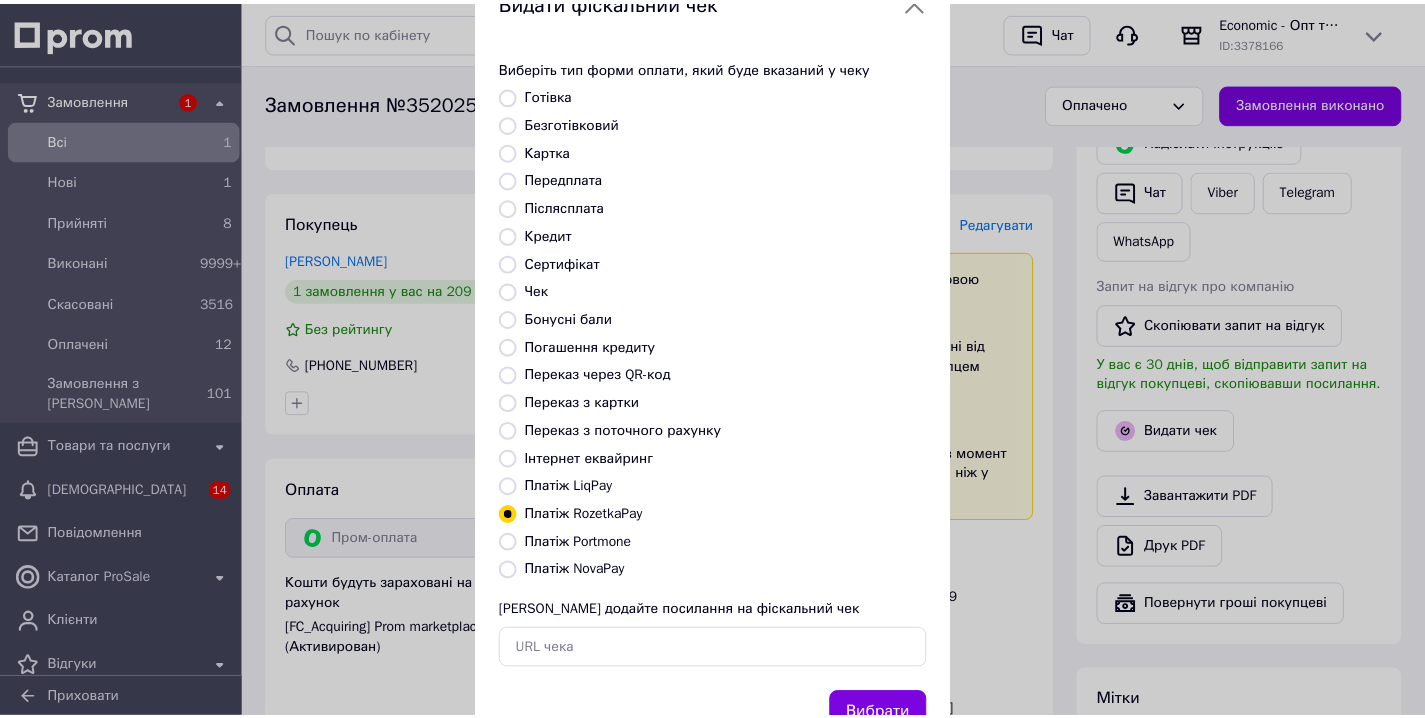 scroll, scrollTop: 141, scrollLeft: 0, axis: vertical 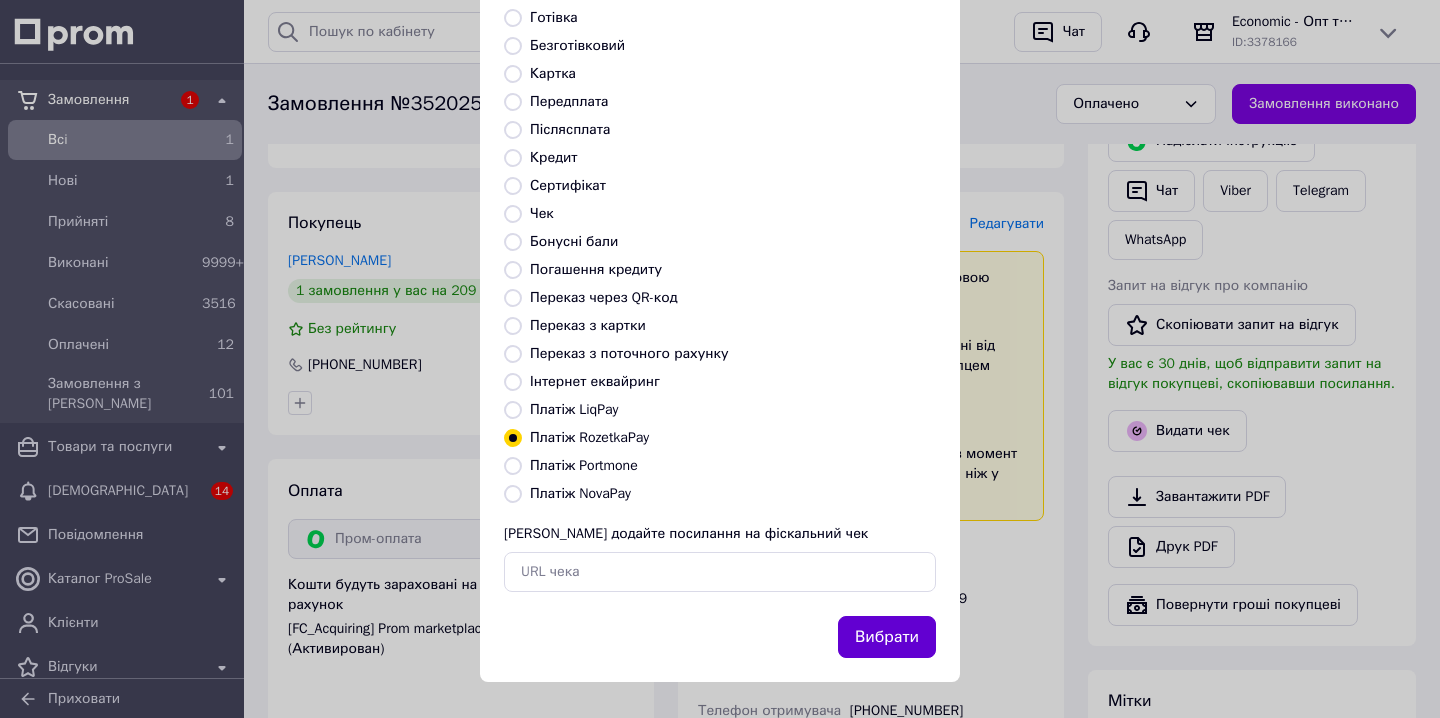 click on "Вибрати" at bounding box center [887, 637] 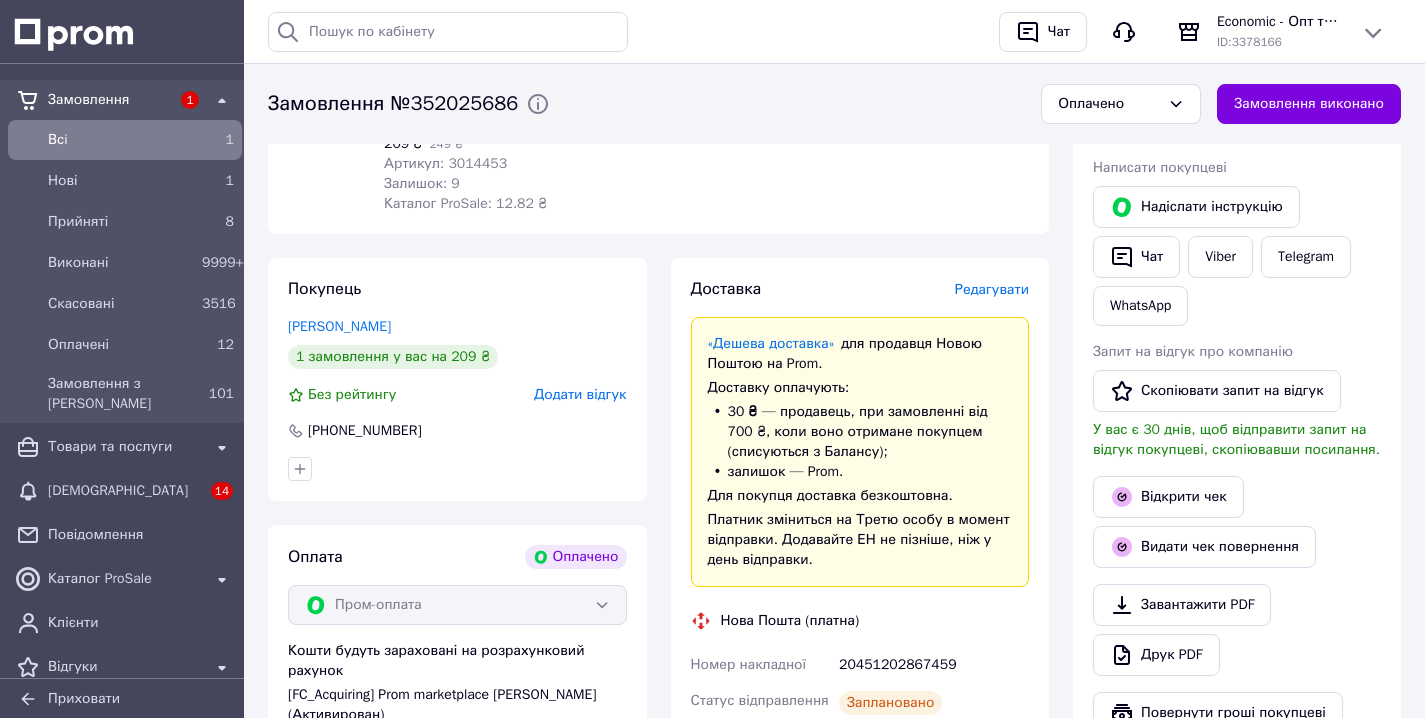 scroll, scrollTop: 242, scrollLeft: 0, axis: vertical 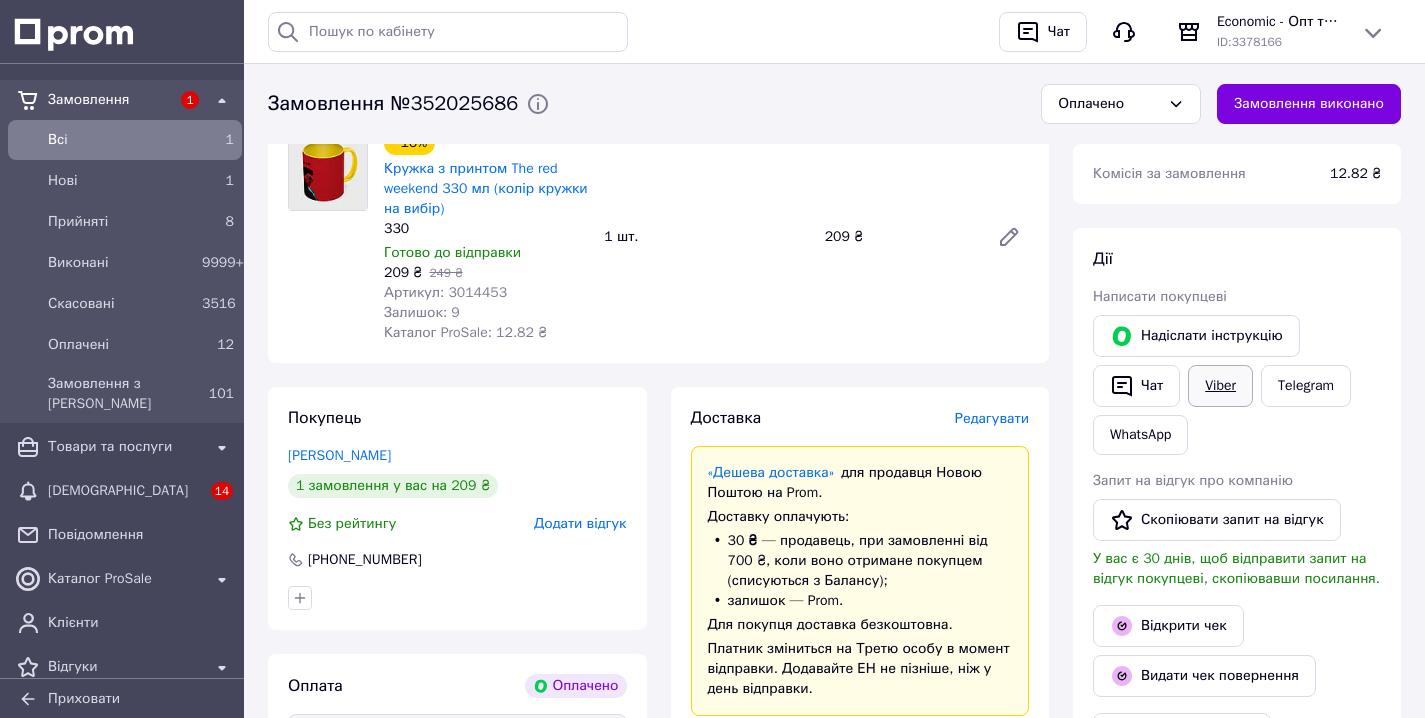 click on "Viber" at bounding box center (1220, 386) 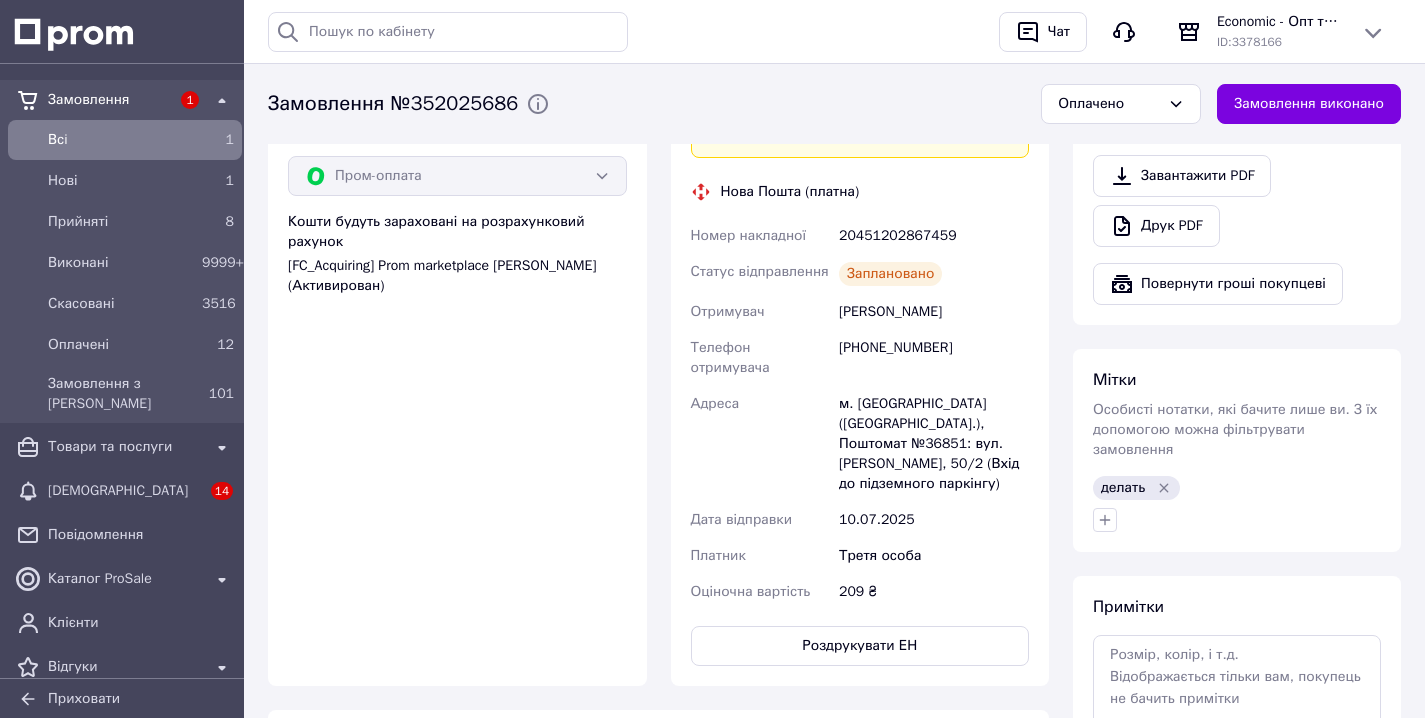 scroll, scrollTop: 836, scrollLeft: 0, axis: vertical 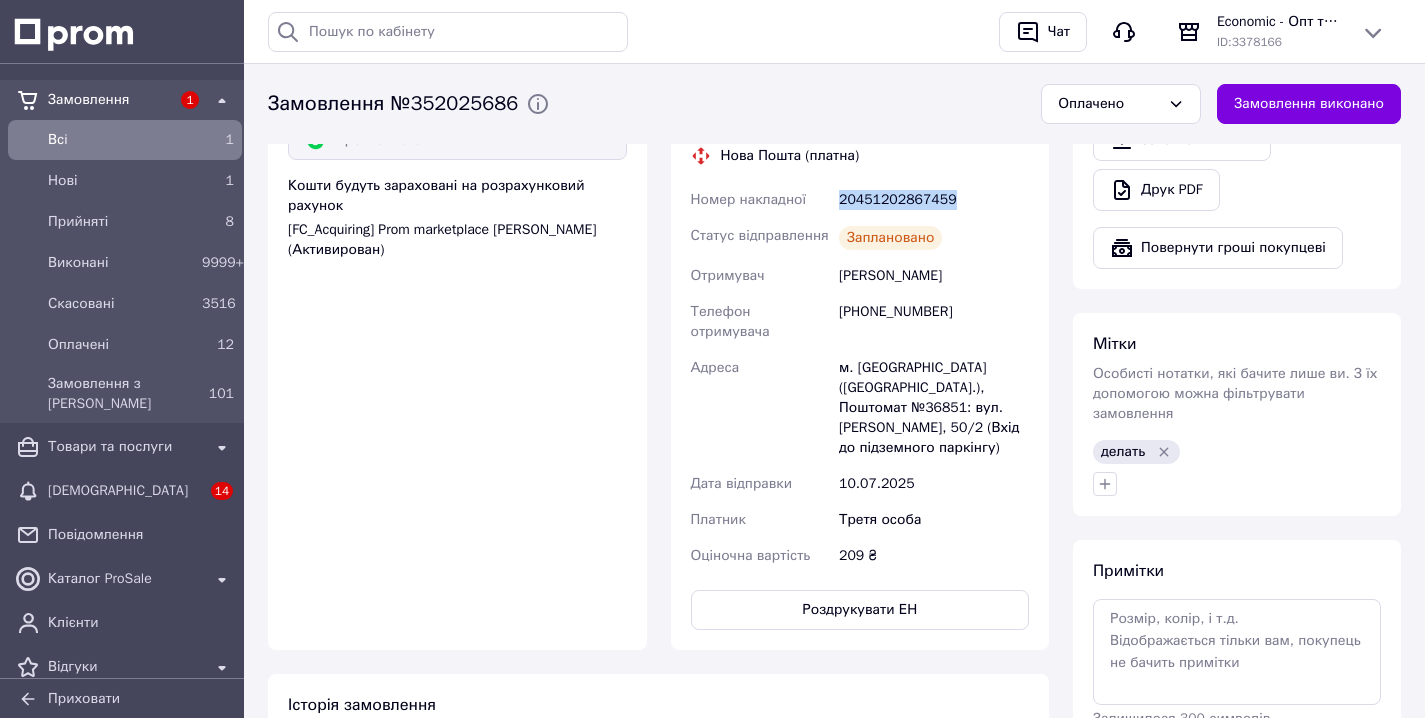 drag, startPoint x: 963, startPoint y: 202, endPoint x: 827, endPoint y: 206, distance: 136.0588 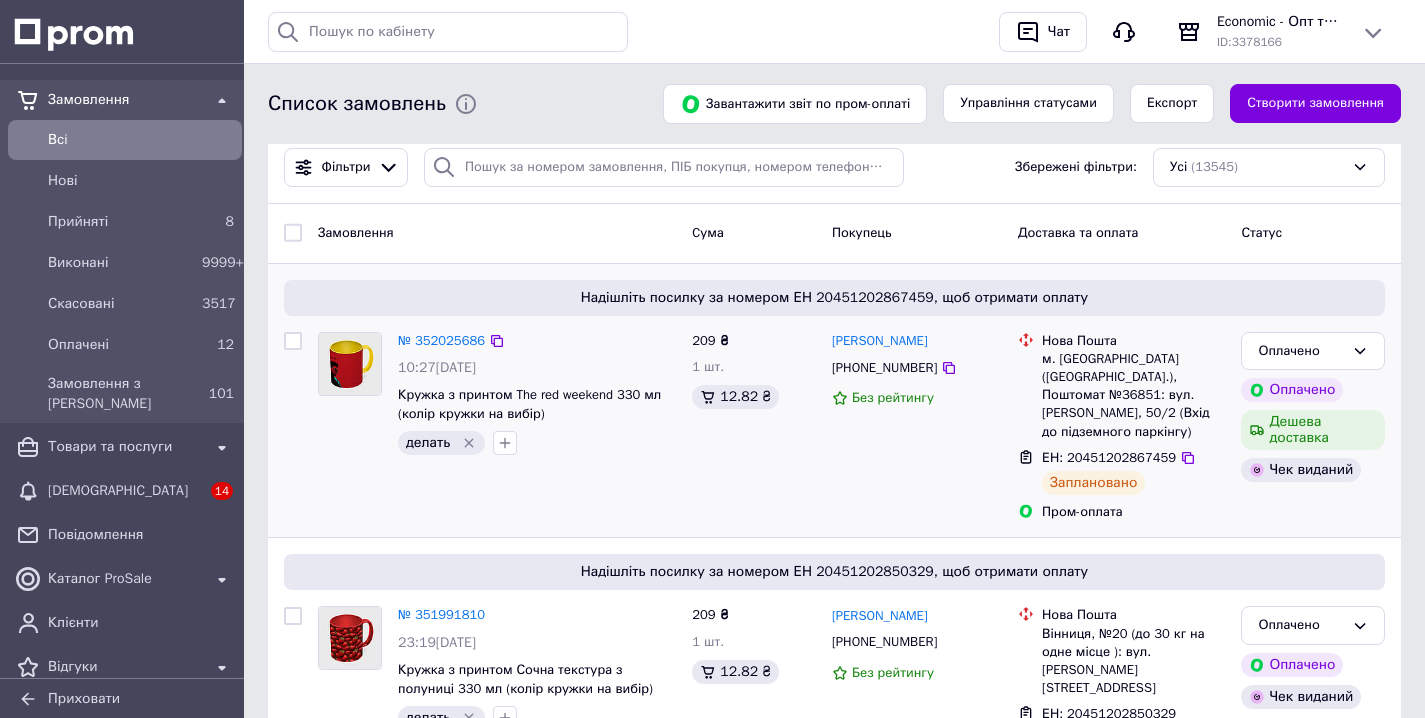 scroll, scrollTop: 0, scrollLeft: 0, axis: both 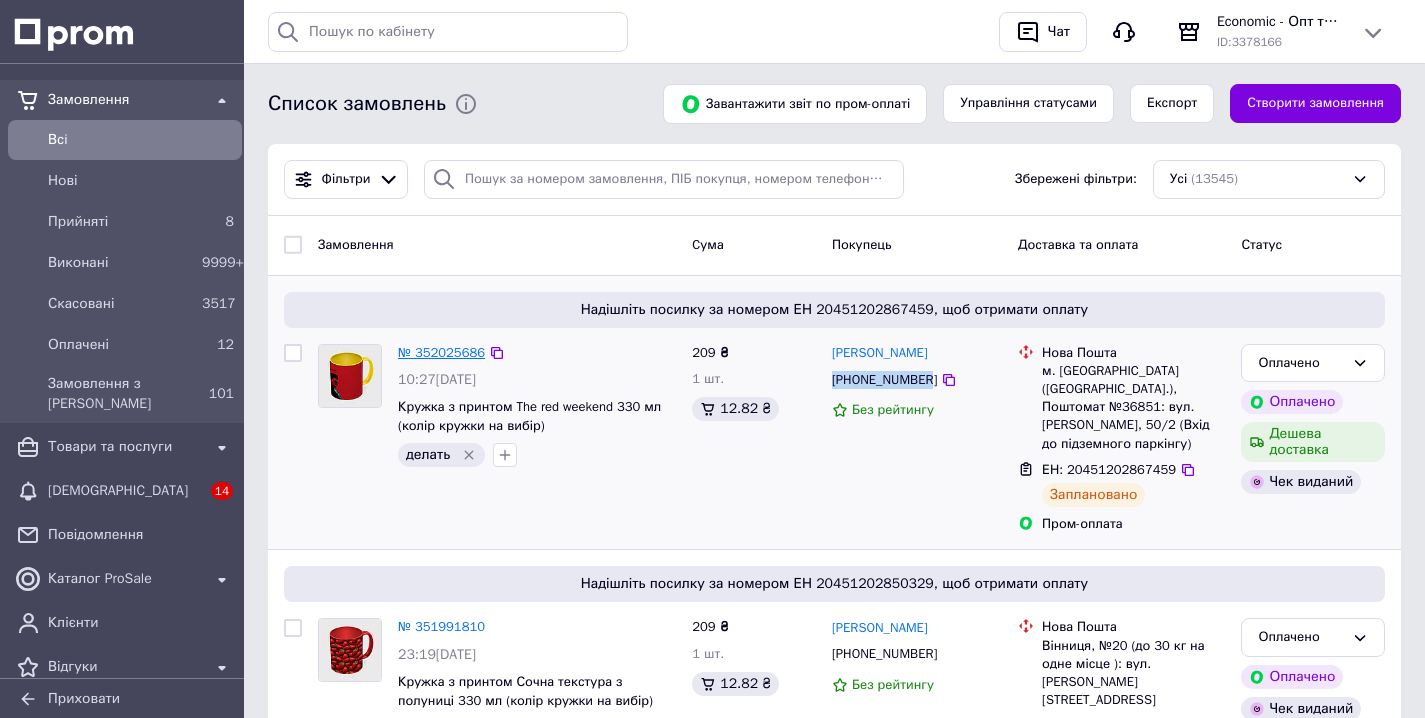 click on "№ 352025686" at bounding box center [441, 352] 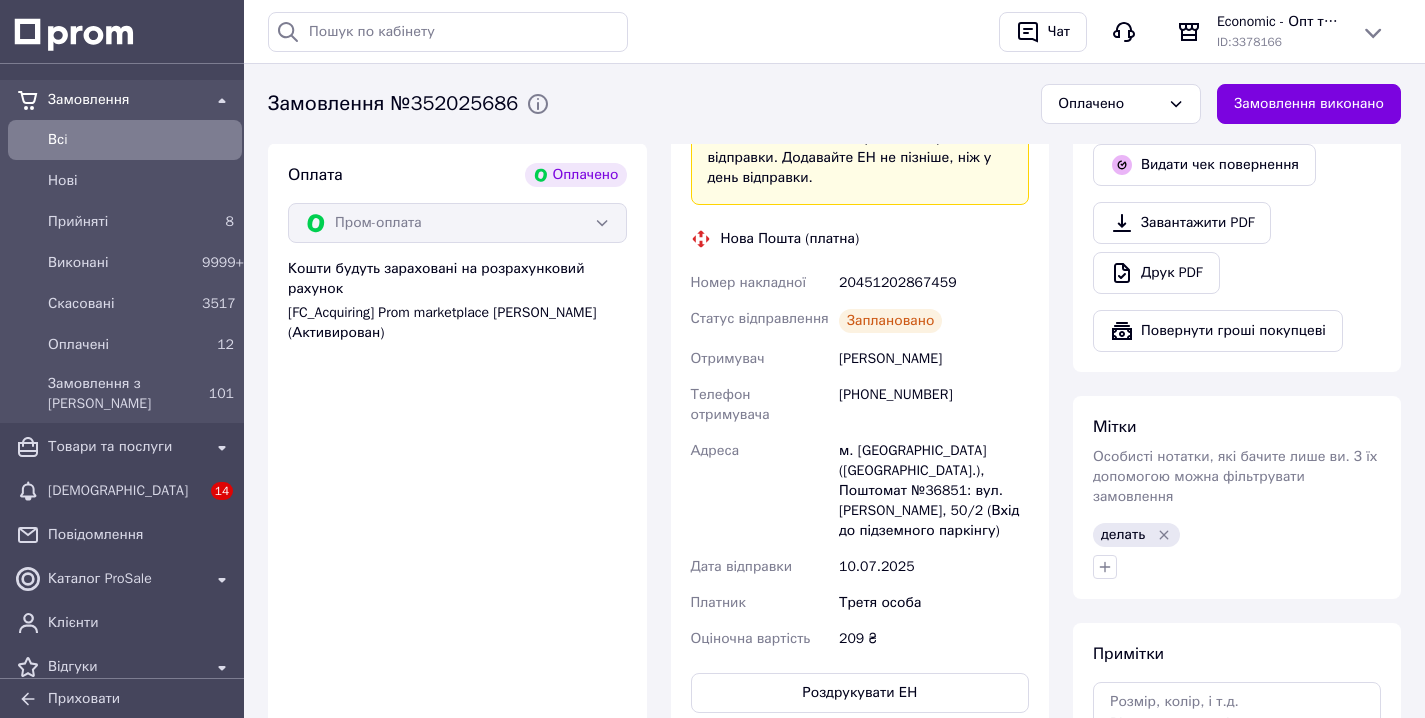 scroll, scrollTop: 482, scrollLeft: 0, axis: vertical 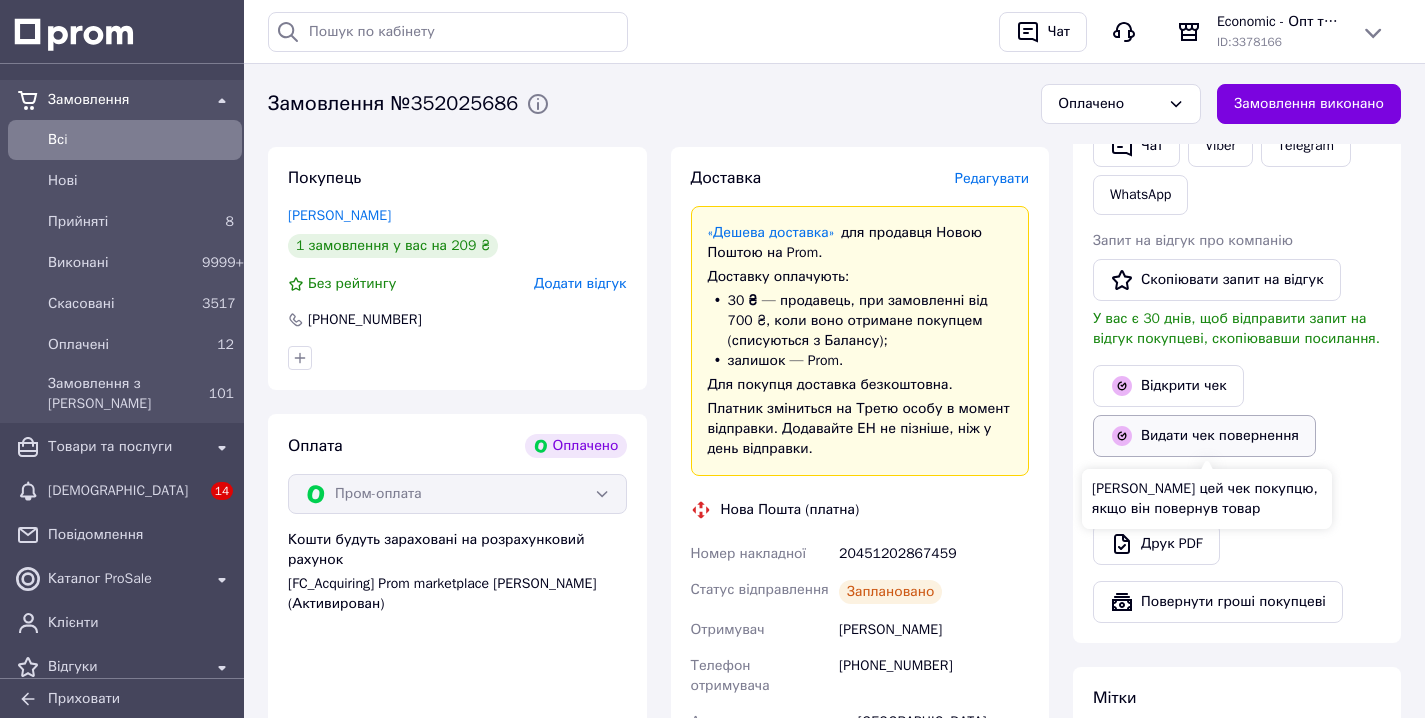 click on "Видати чек повернення" at bounding box center (1204, 436) 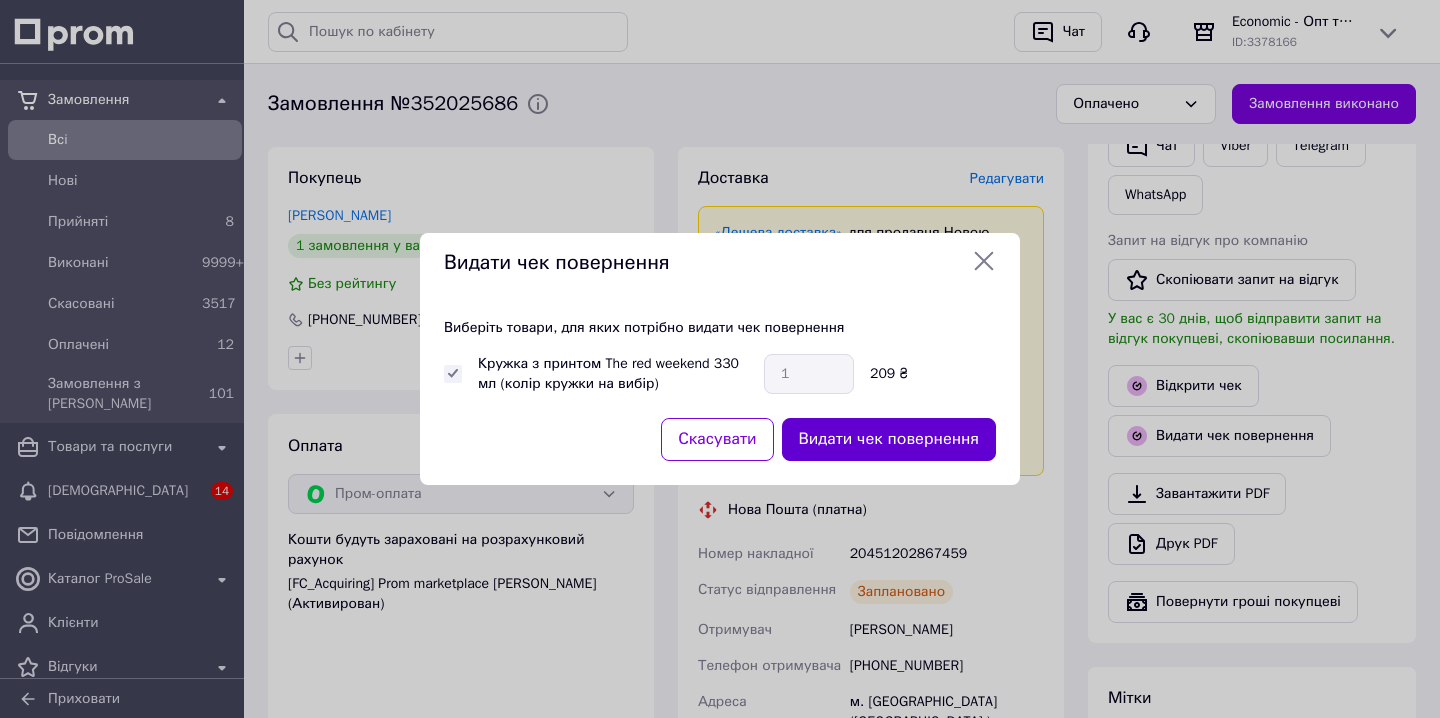 click on "Видати чек повернення" at bounding box center (889, 439) 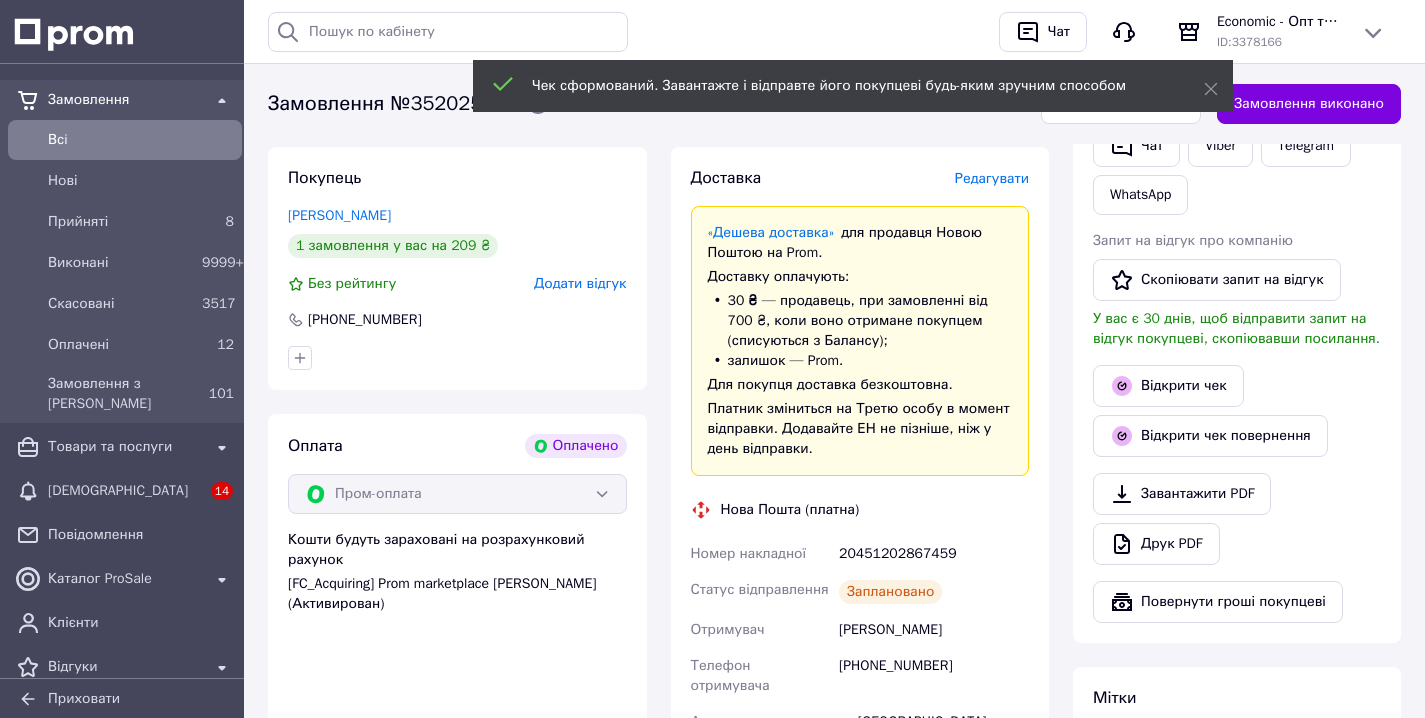 click on "Чек сформований. Завантажте і відправте його покупцеві будь-яким зручним способом" at bounding box center (853, 88) 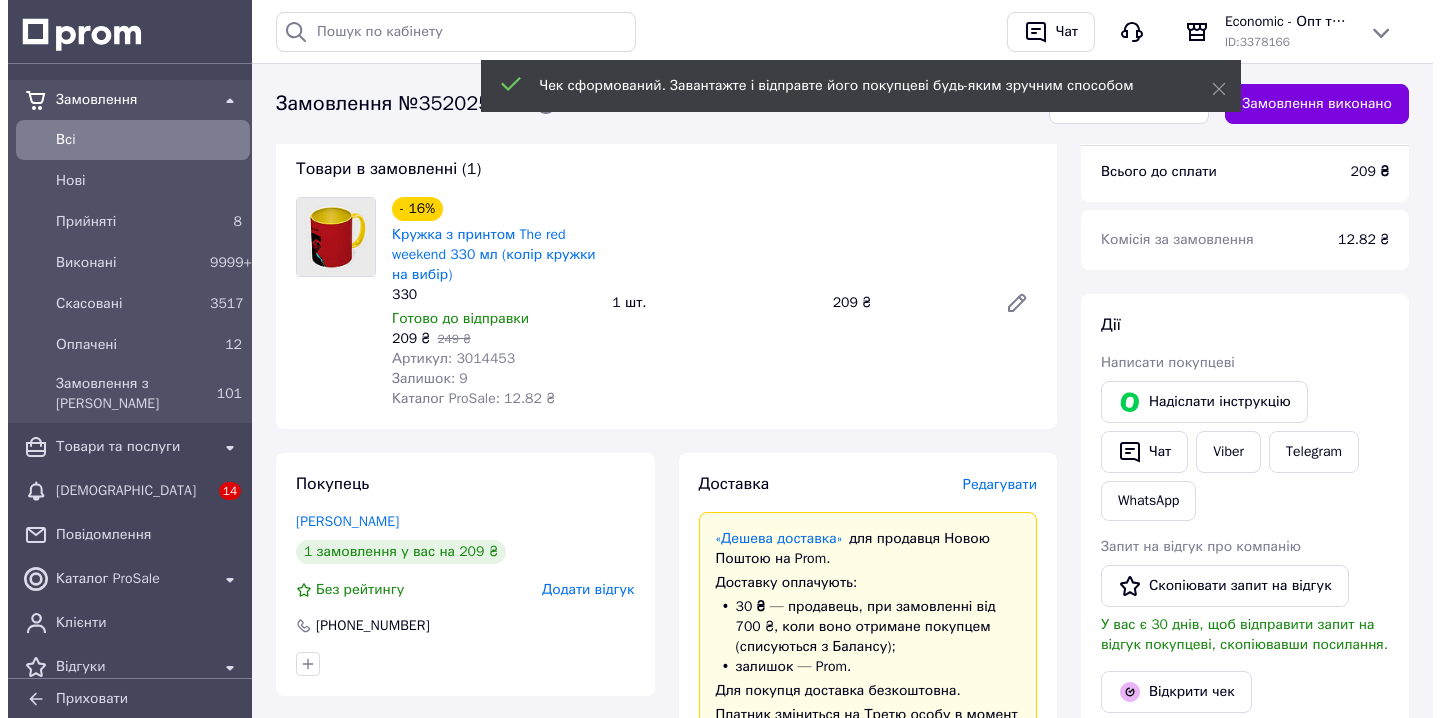 scroll, scrollTop: 0, scrollLeft: 0, axis: both 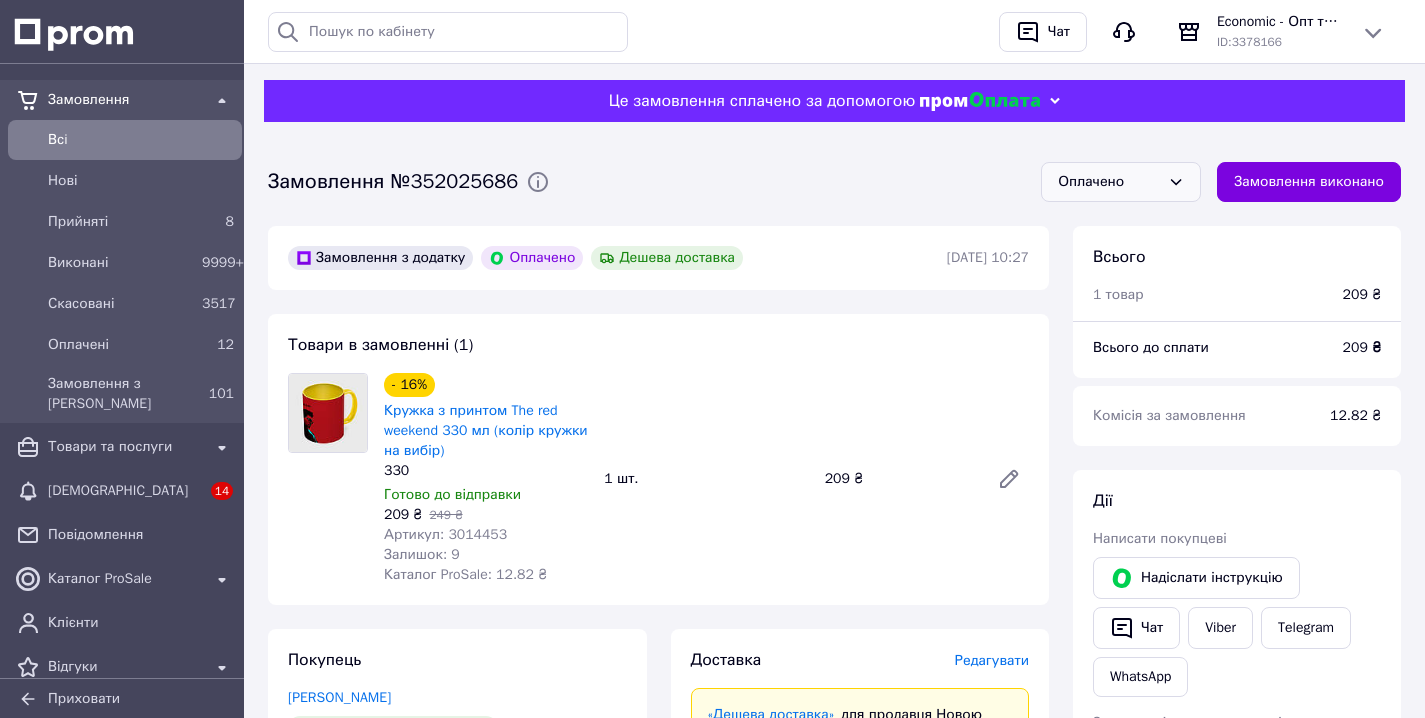 click on "Оплачено" at bounding box center [1109, 182] 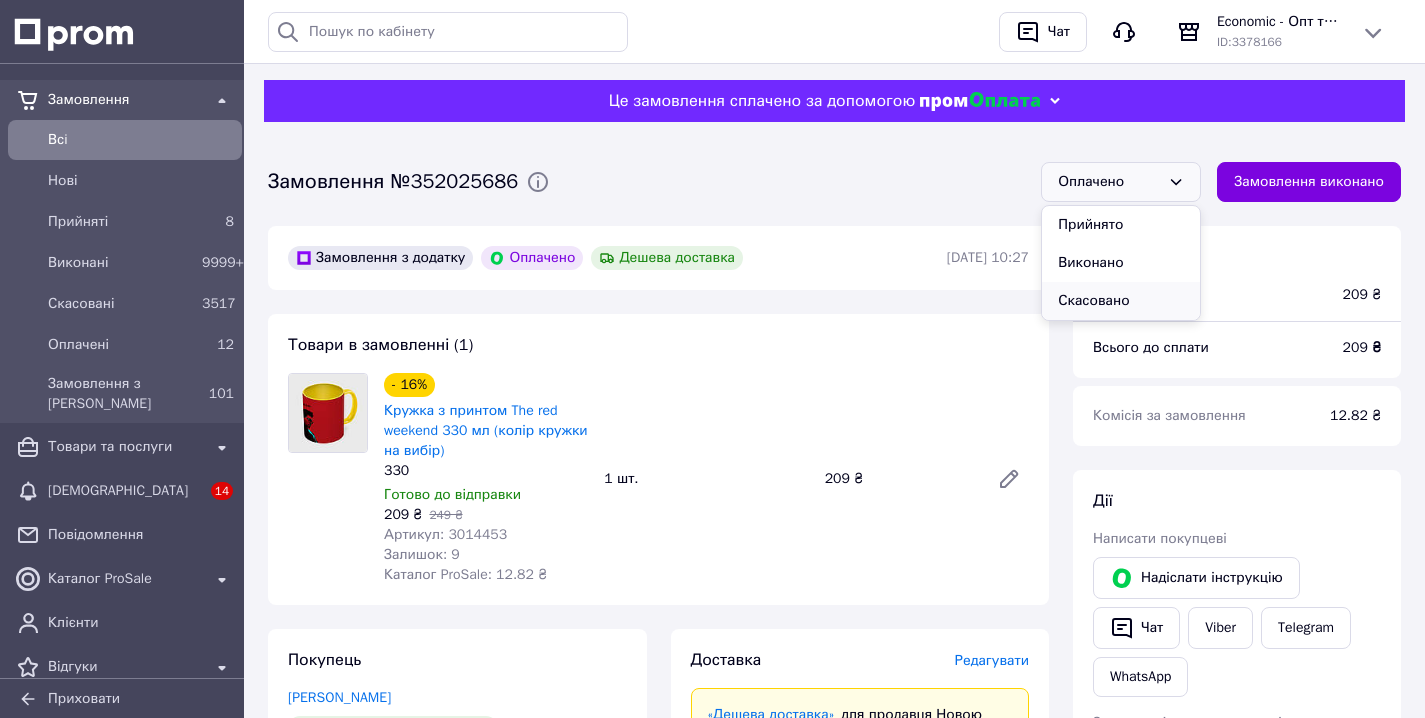 click on "Скасовано" at bounding box center (1121, 301) 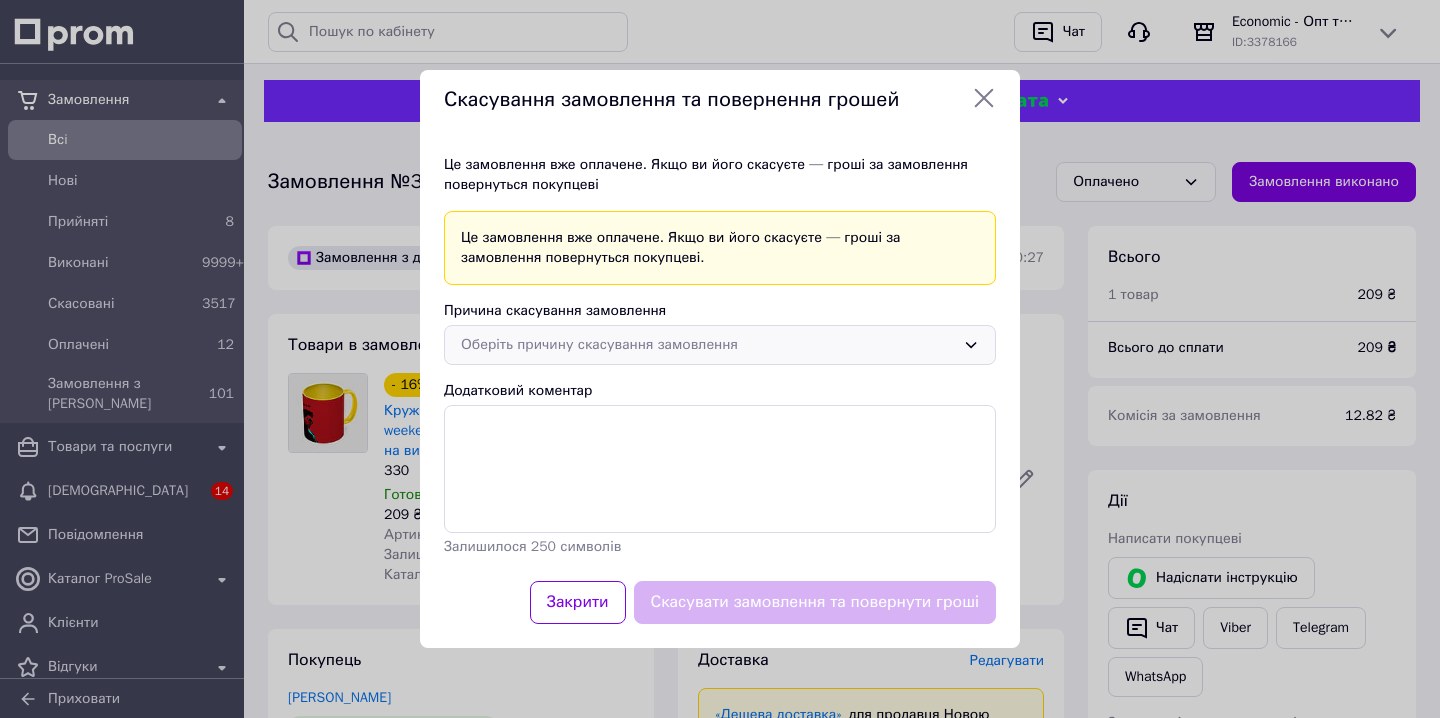 click on "Оберіть причину скасування замовлення" at bounding box center (708, 345) 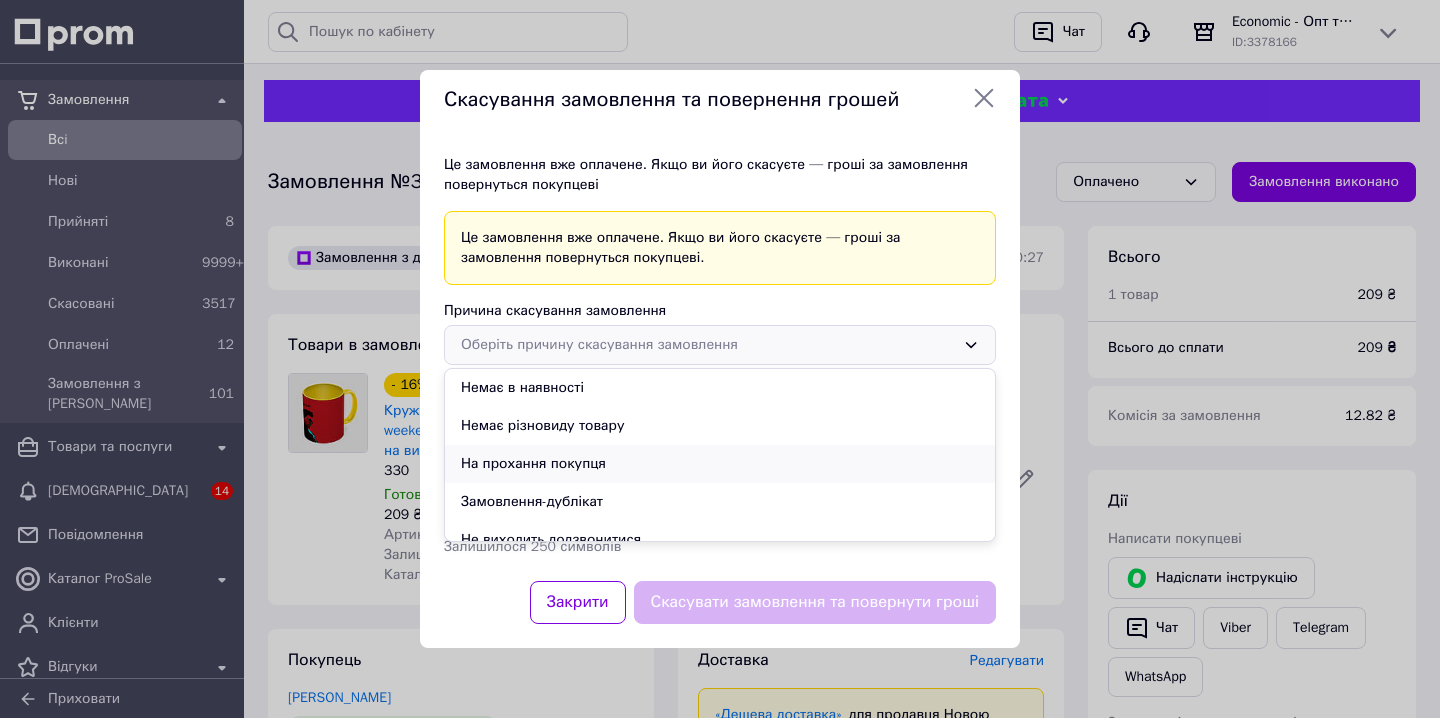 click on "На прохання покупця" at bounding box center [720, 464] 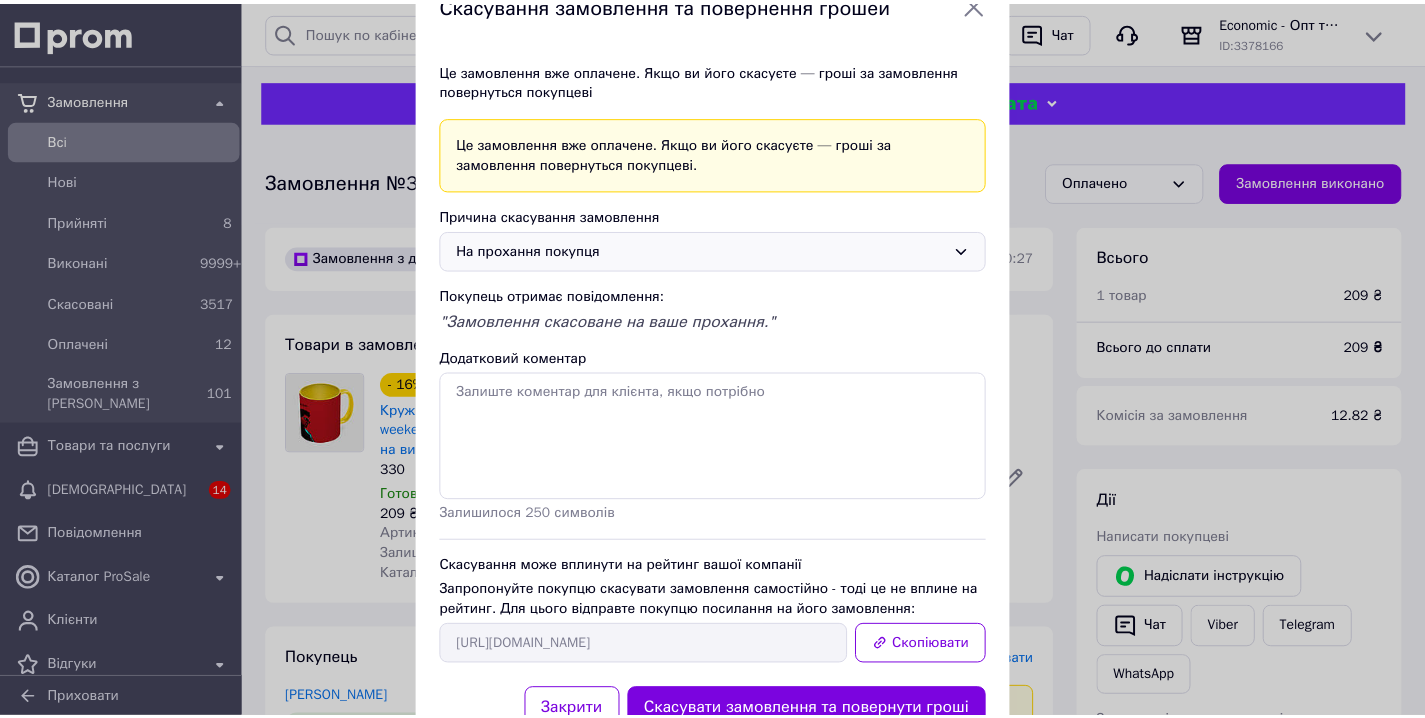 scroll, scrollTop: 135, scrollLeft: 0, axis: vertical 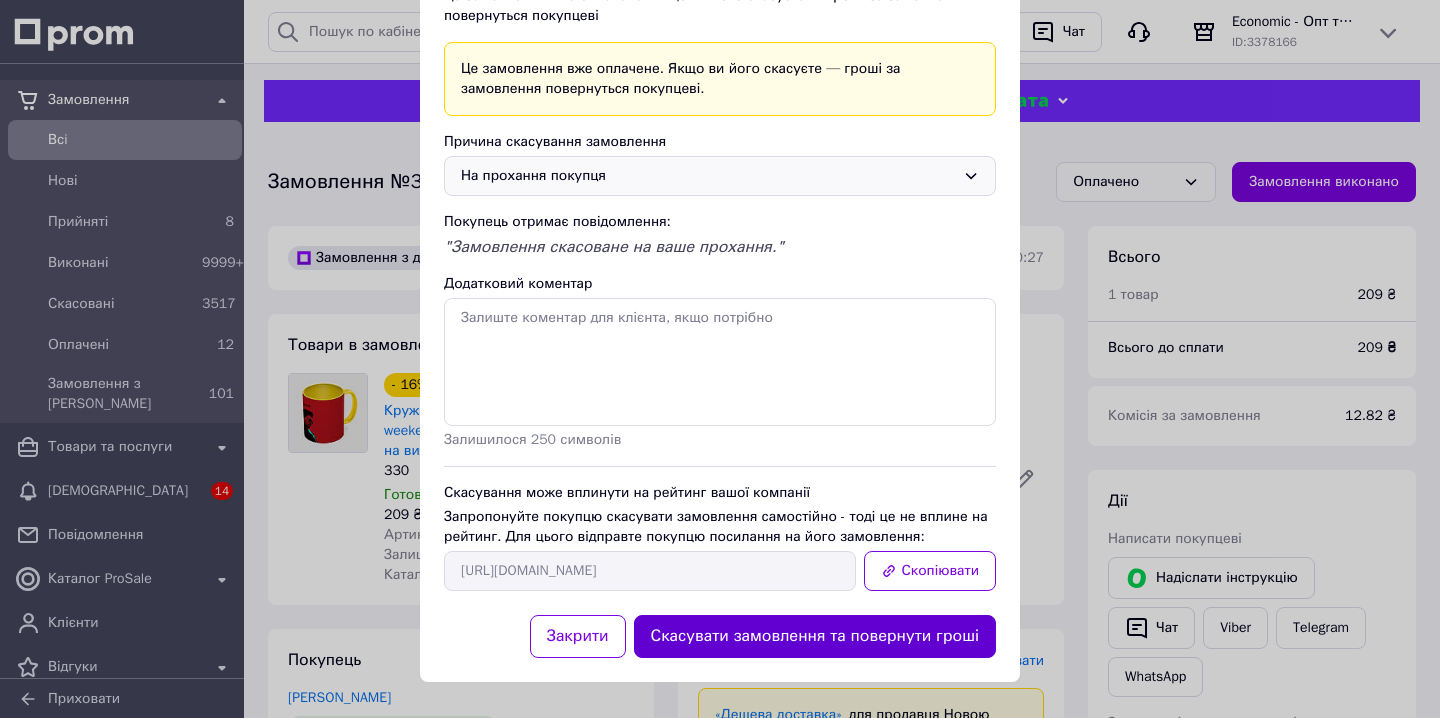 click on "Скасувати замовлення та повернути гроші" at bounding box center [815, 636] 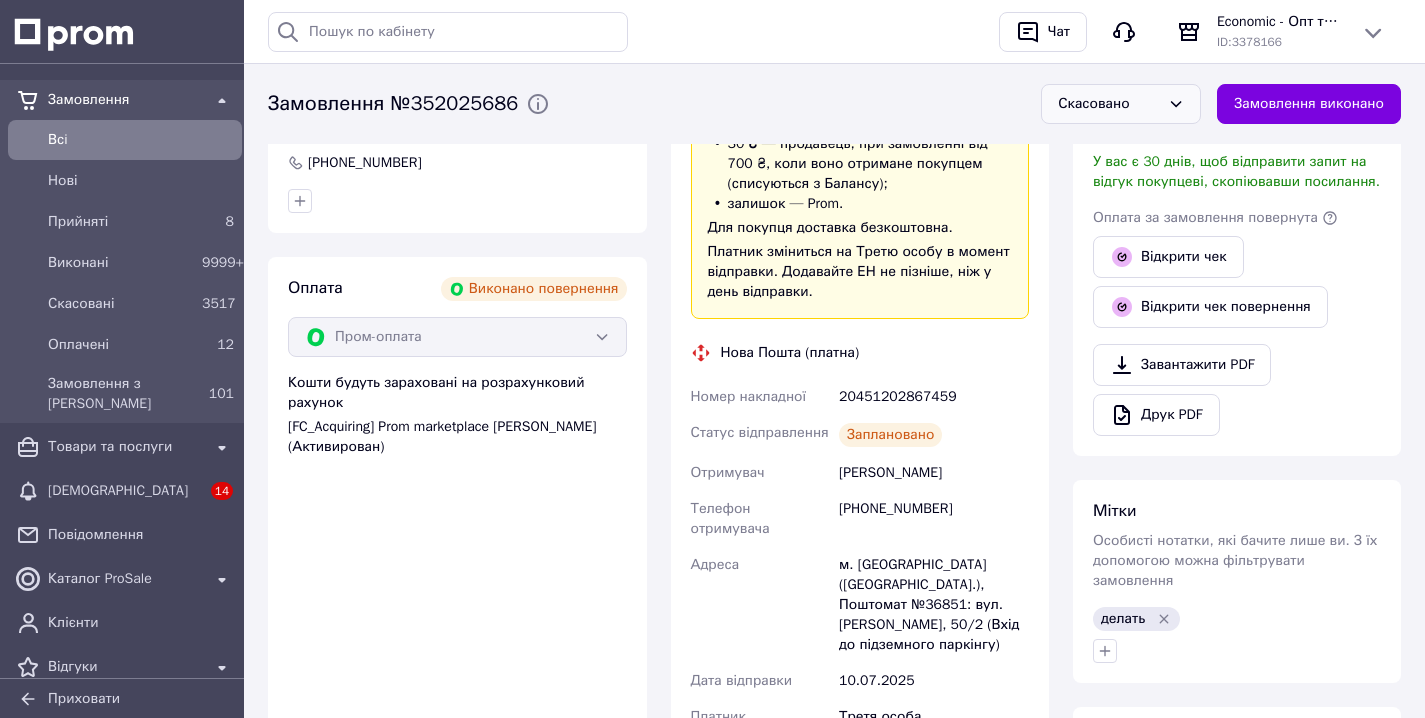 scroll, scrollTop: 484, scrollLeft: 0, axis: vertical 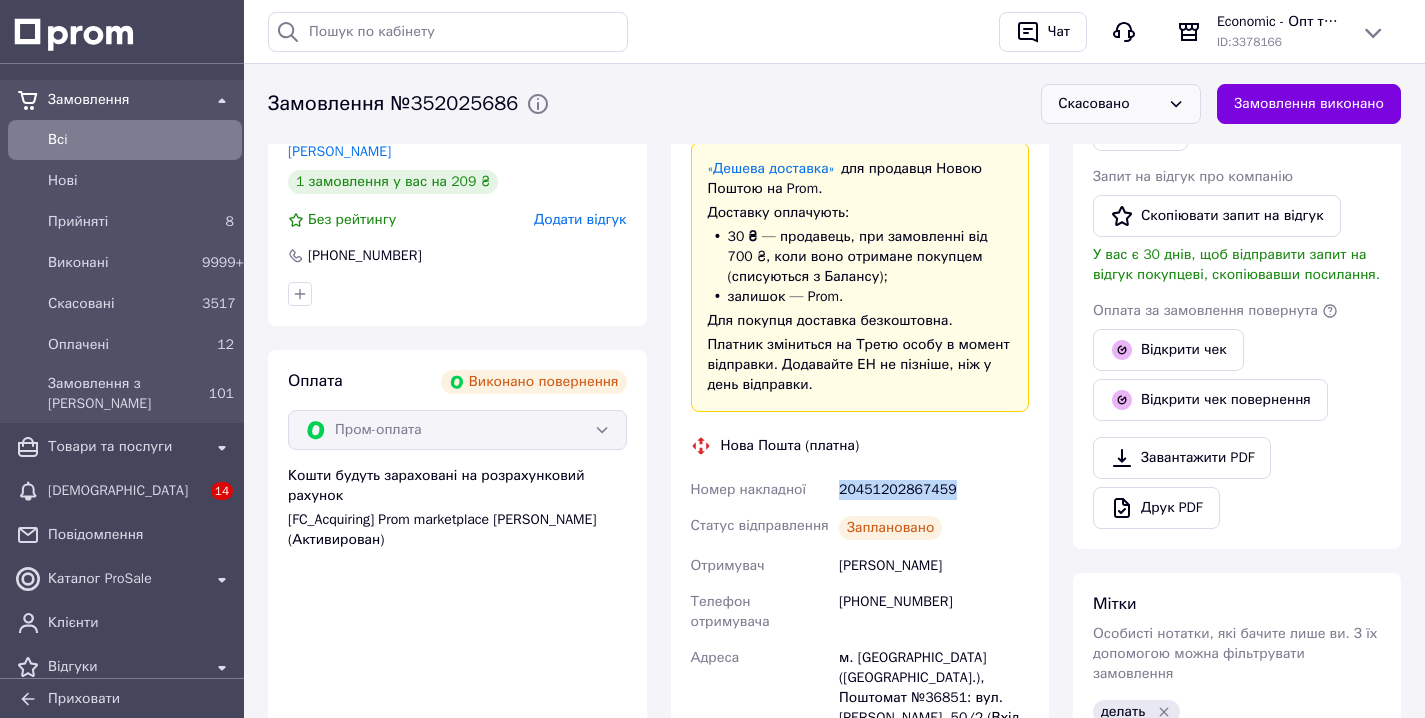 drag, startPoint x: 973, startPoint y: 494, endPoint x: 825, endPoint y: 495, distance: 148.00337 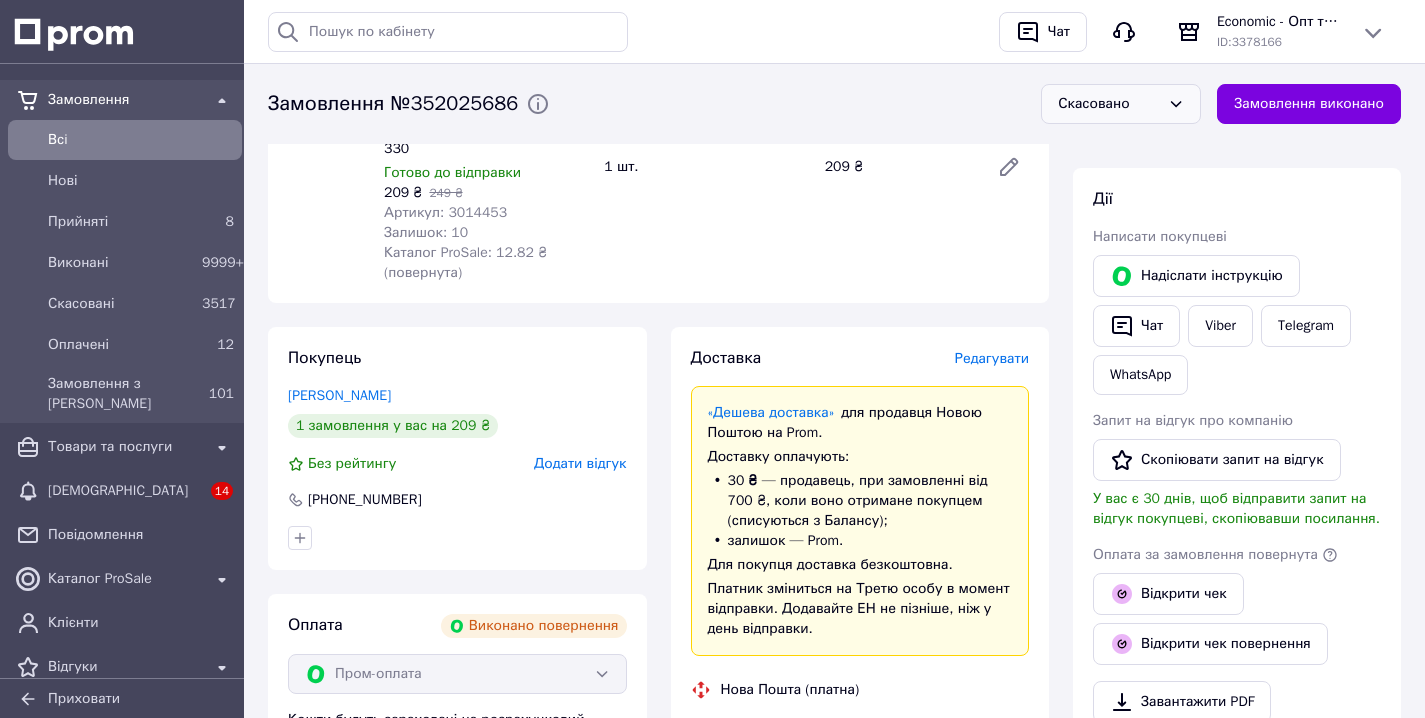 scroll, scrollTop: 0, scrollLeft: 0, axis: both 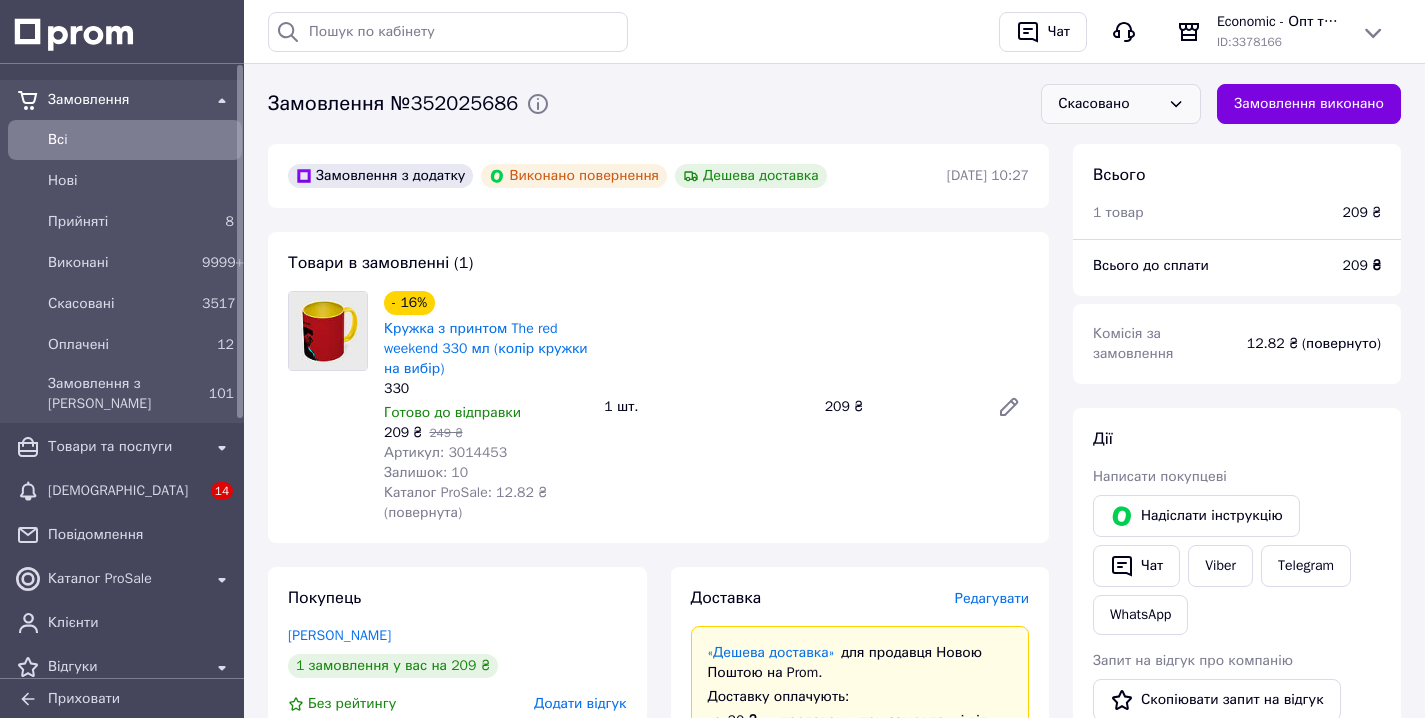 click on "Всi" at bounding box center (141, 140) 